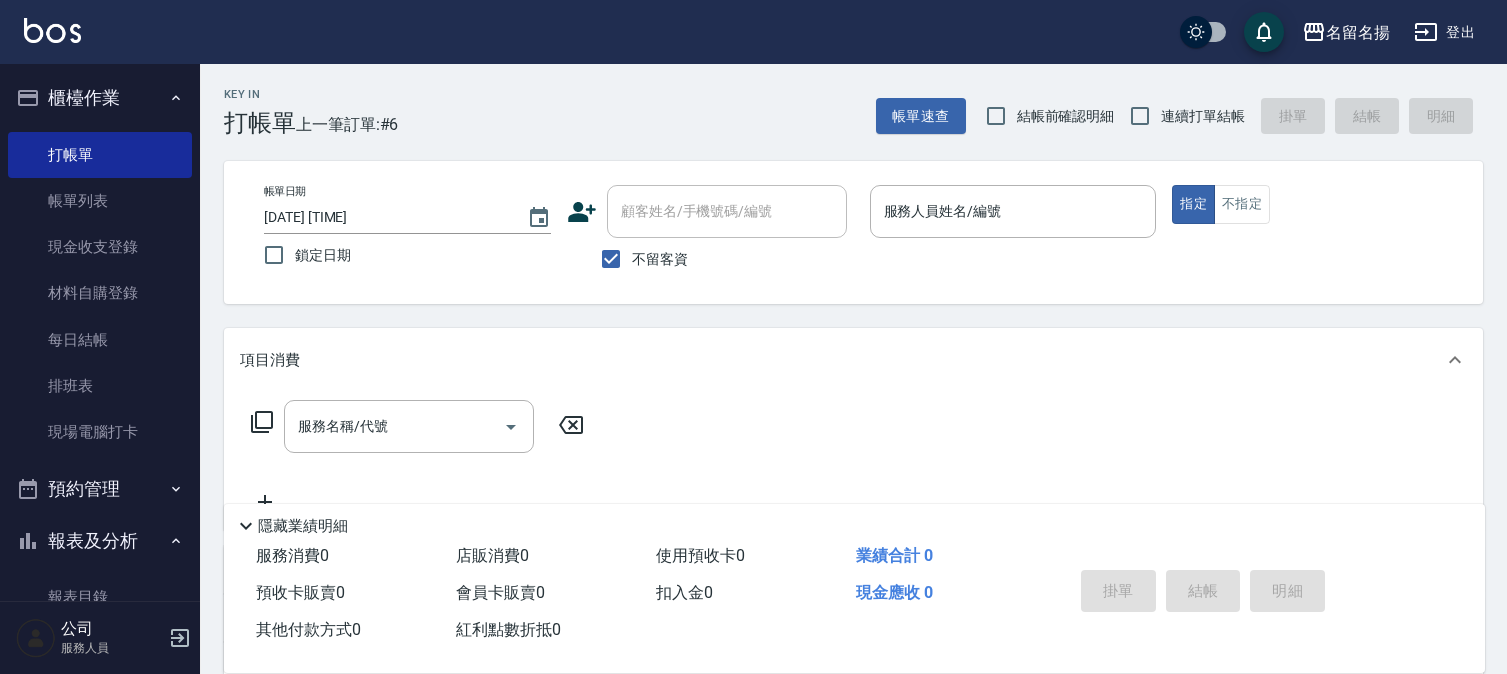 scroll, scrollTop: 0, scrollLeft: 0, axis: both 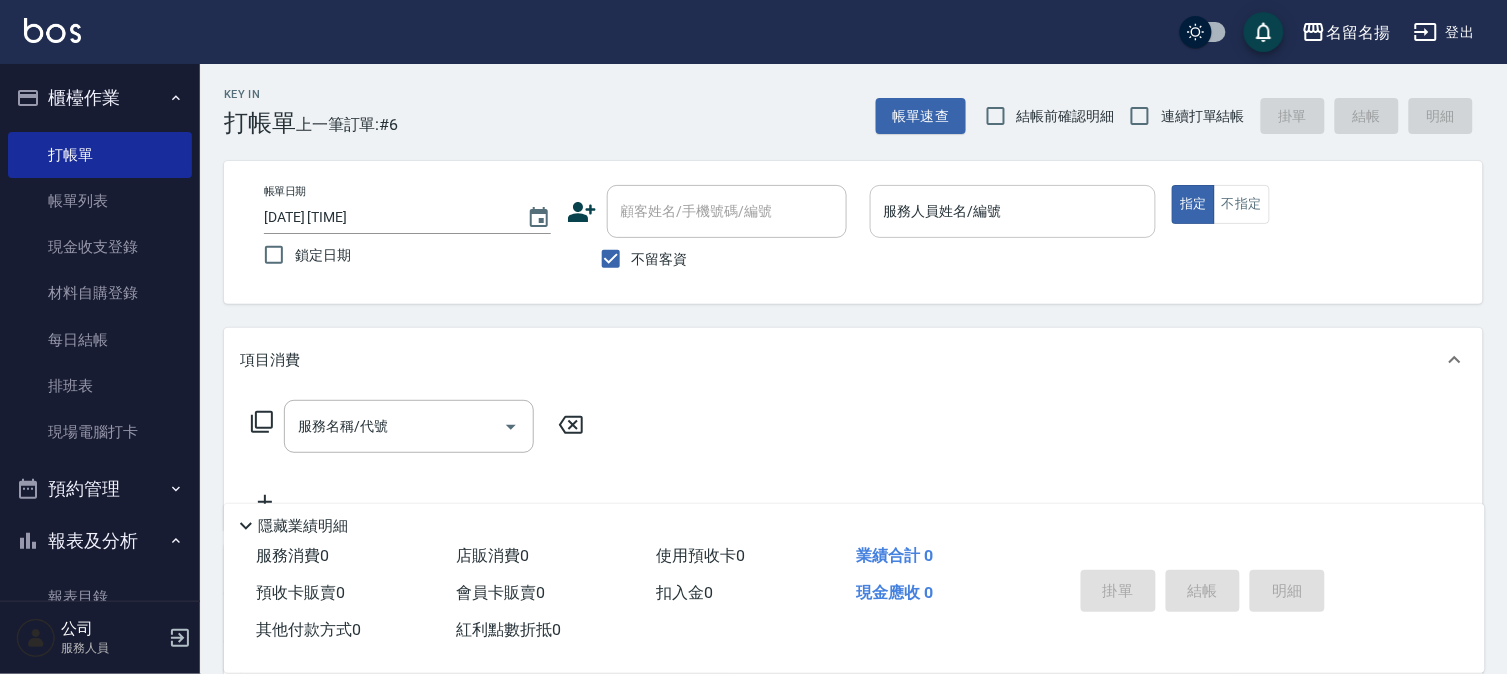 click on "服務人員姓名/編號" at bounding box center (1013, 211) 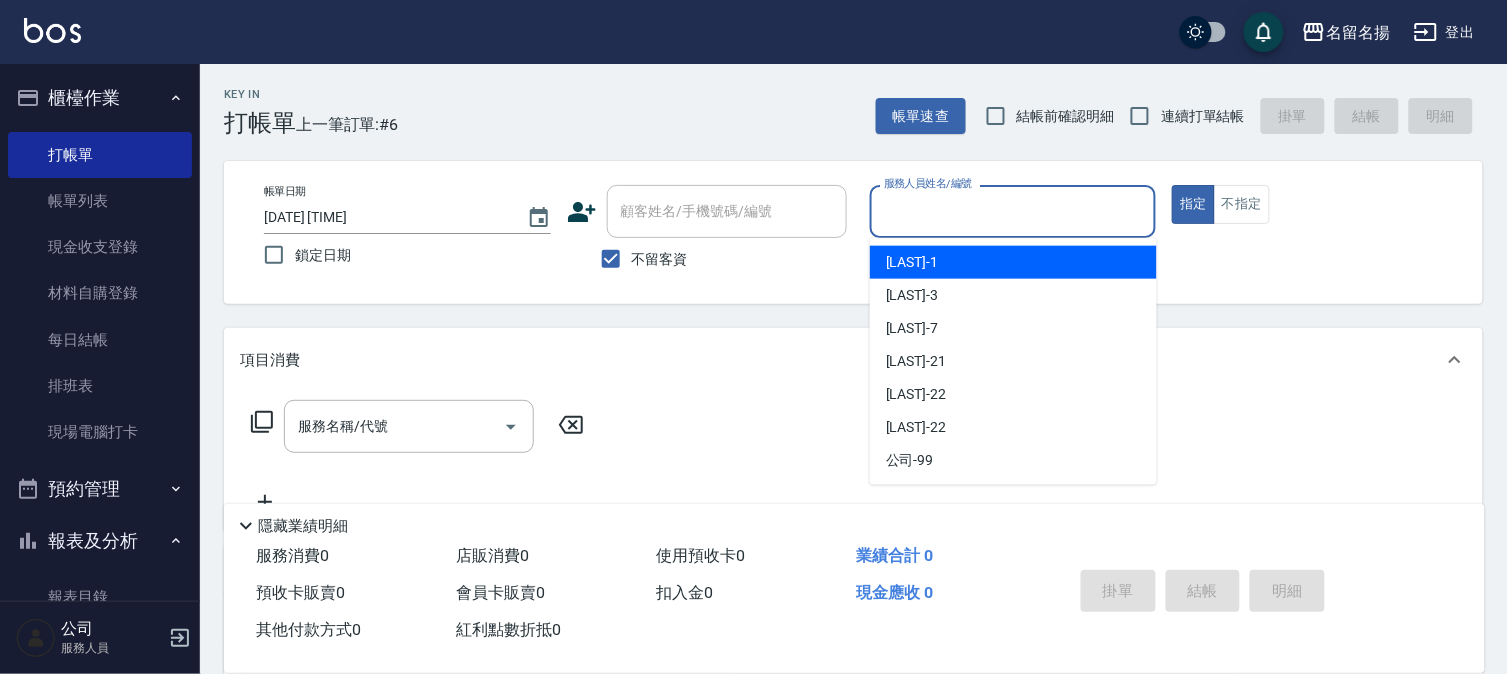click on "[LAST] -1" at bounding box center (912, 262) 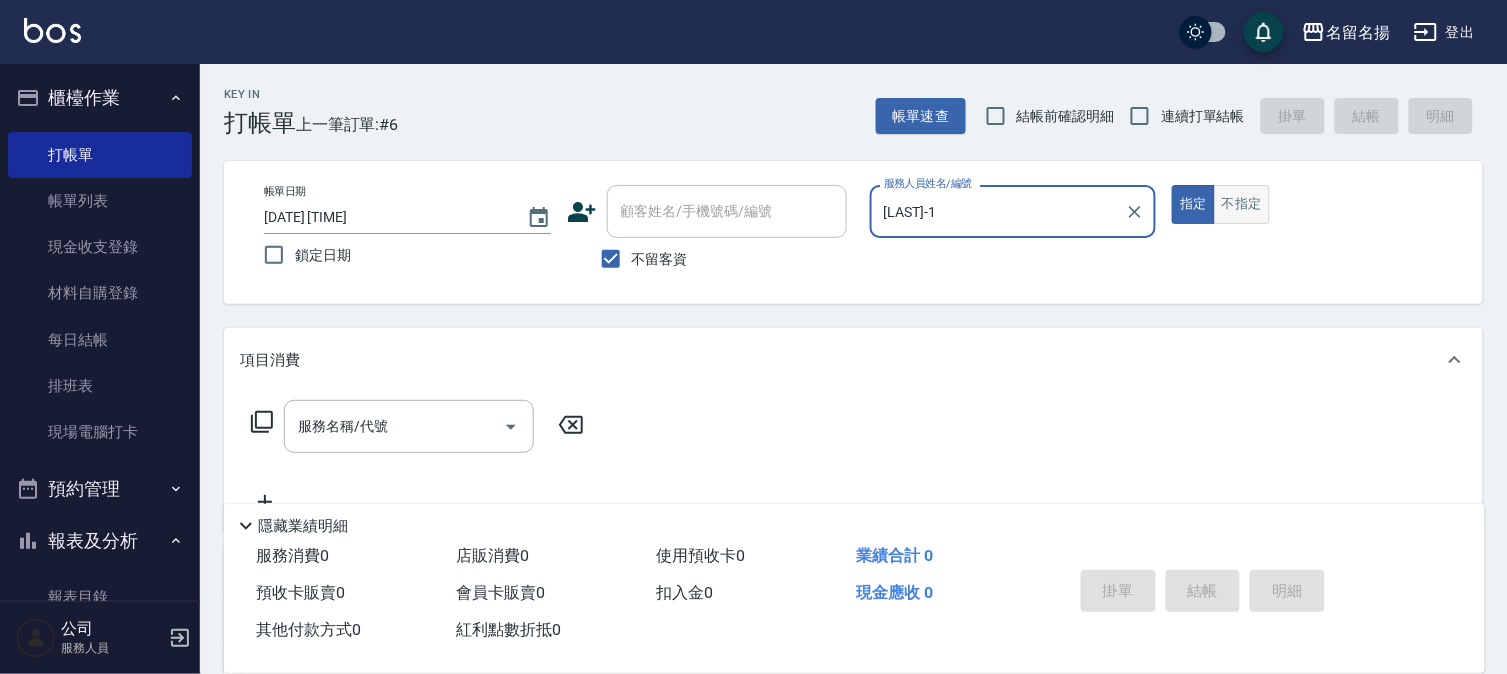 click on "不指定" at bounding box center (1242, 204) 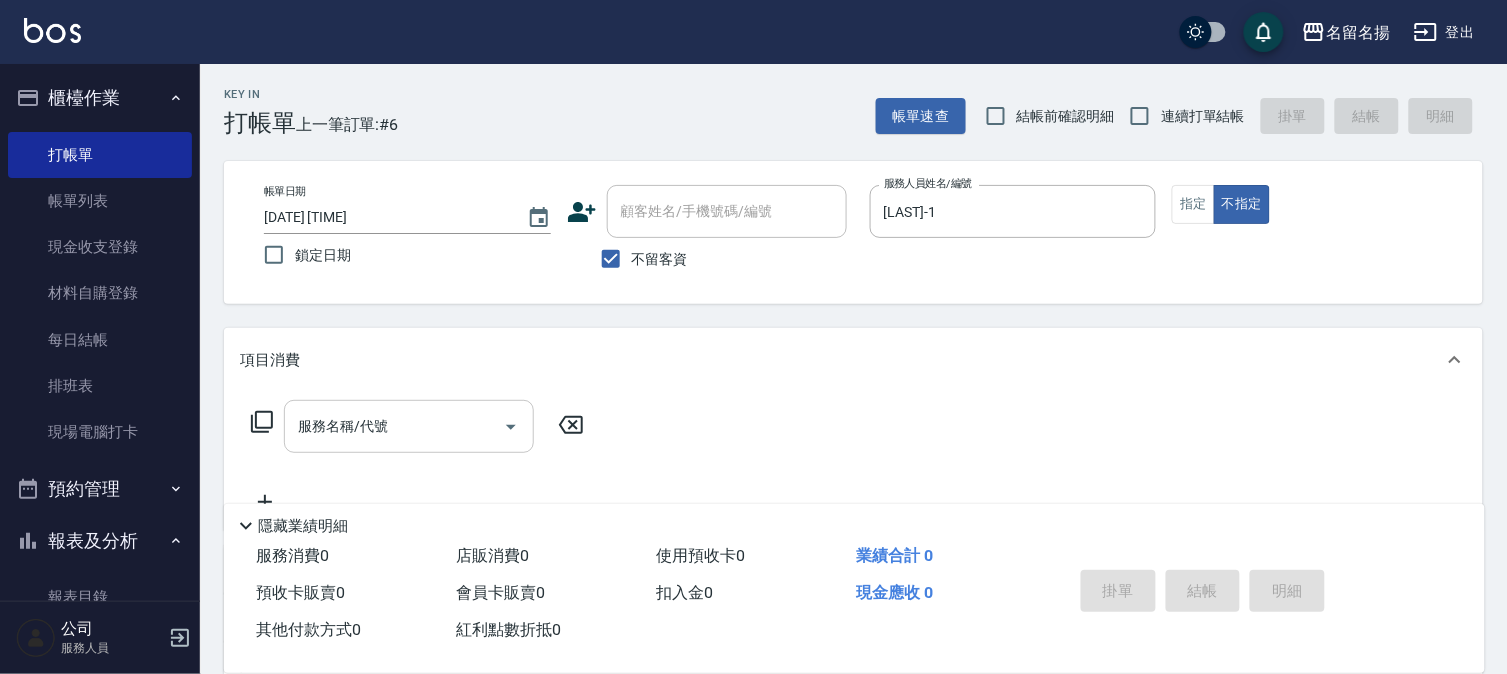 click on "服務名稱/代號" at bounding box center [394, 426] 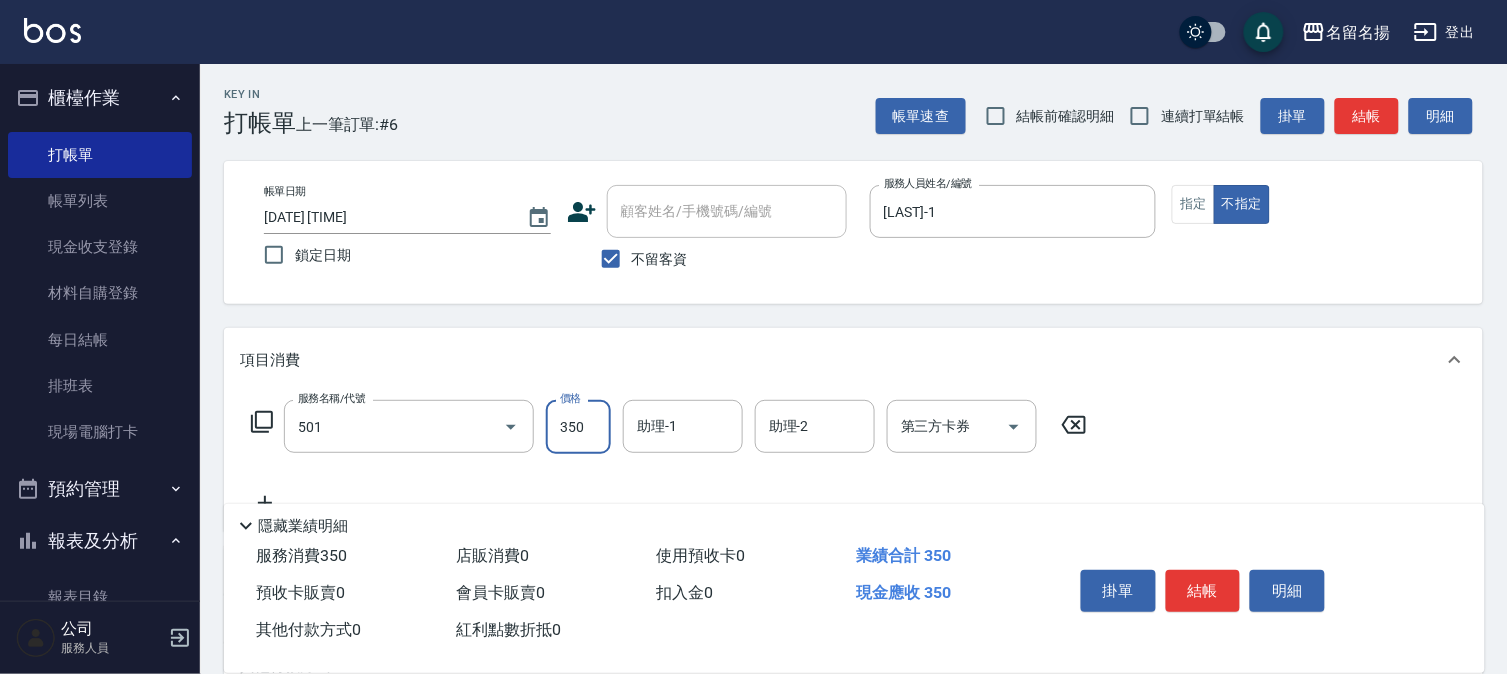 type on "P.S洗髮(501)" 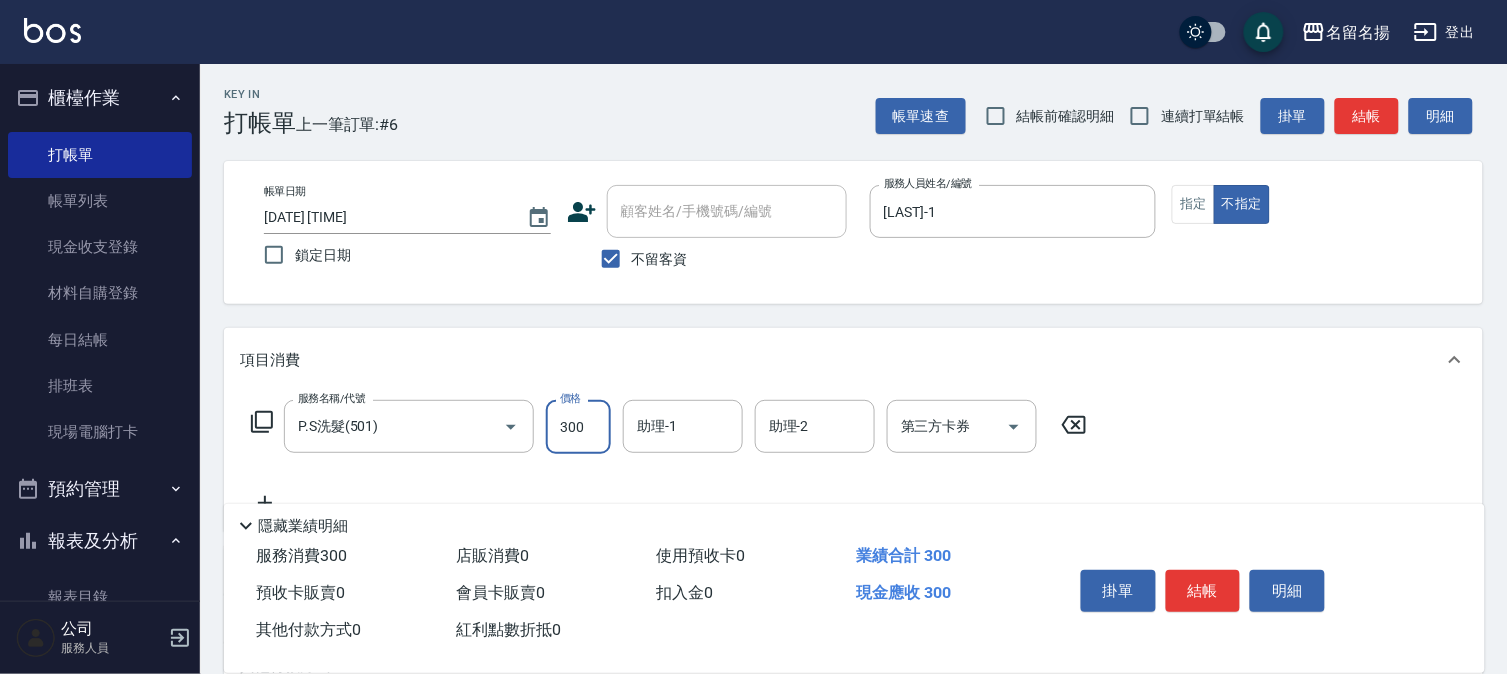 type on "300" 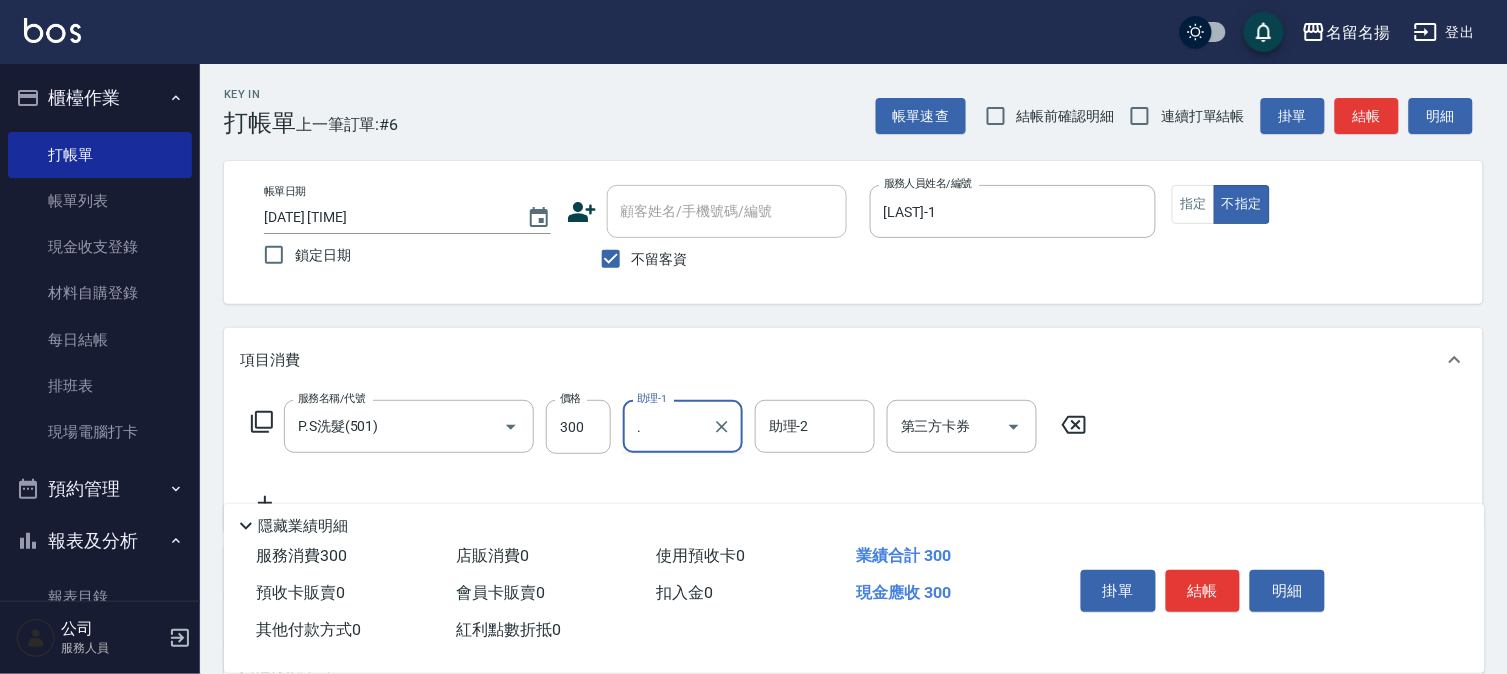 click on "." at bounding box center (668, 426) 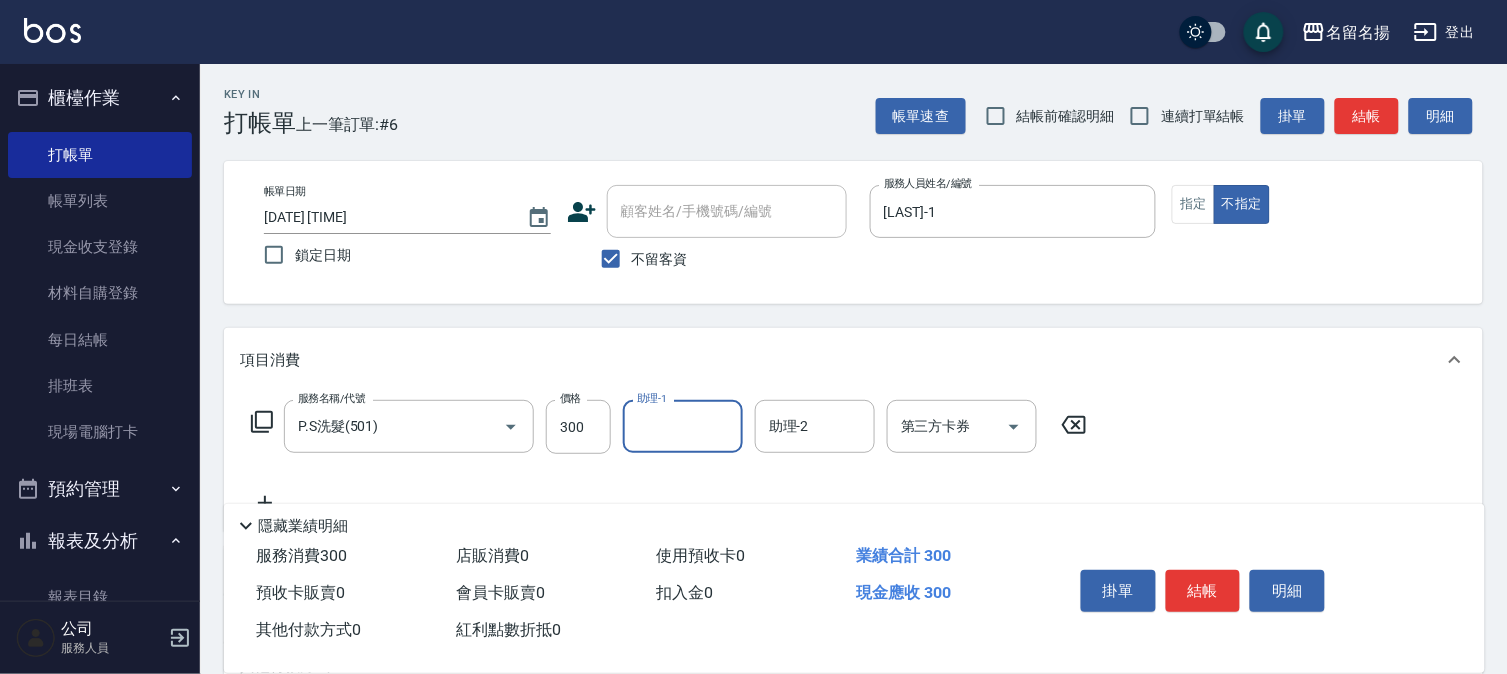 click on "助理-1" at bounding box center (683, 426) 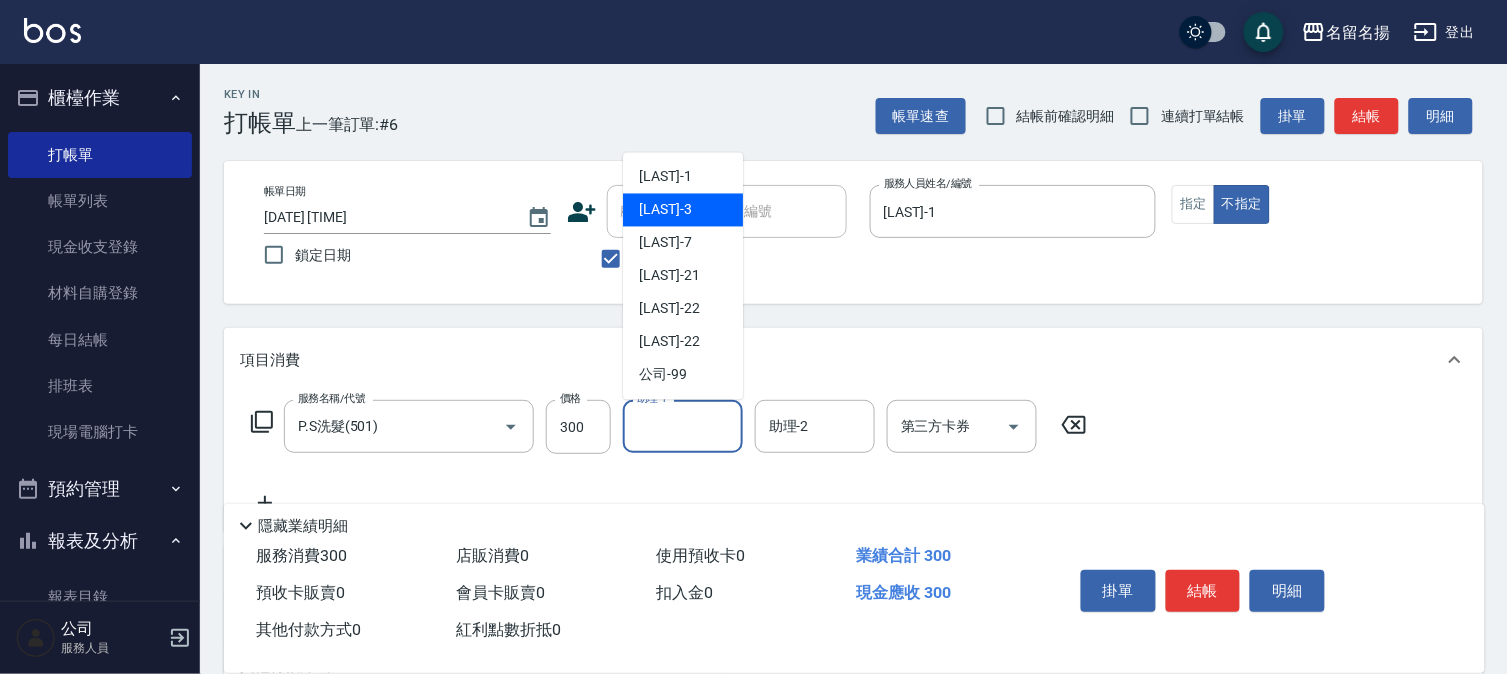 click on "李宛真 -3" at bounding box center (665, 210) 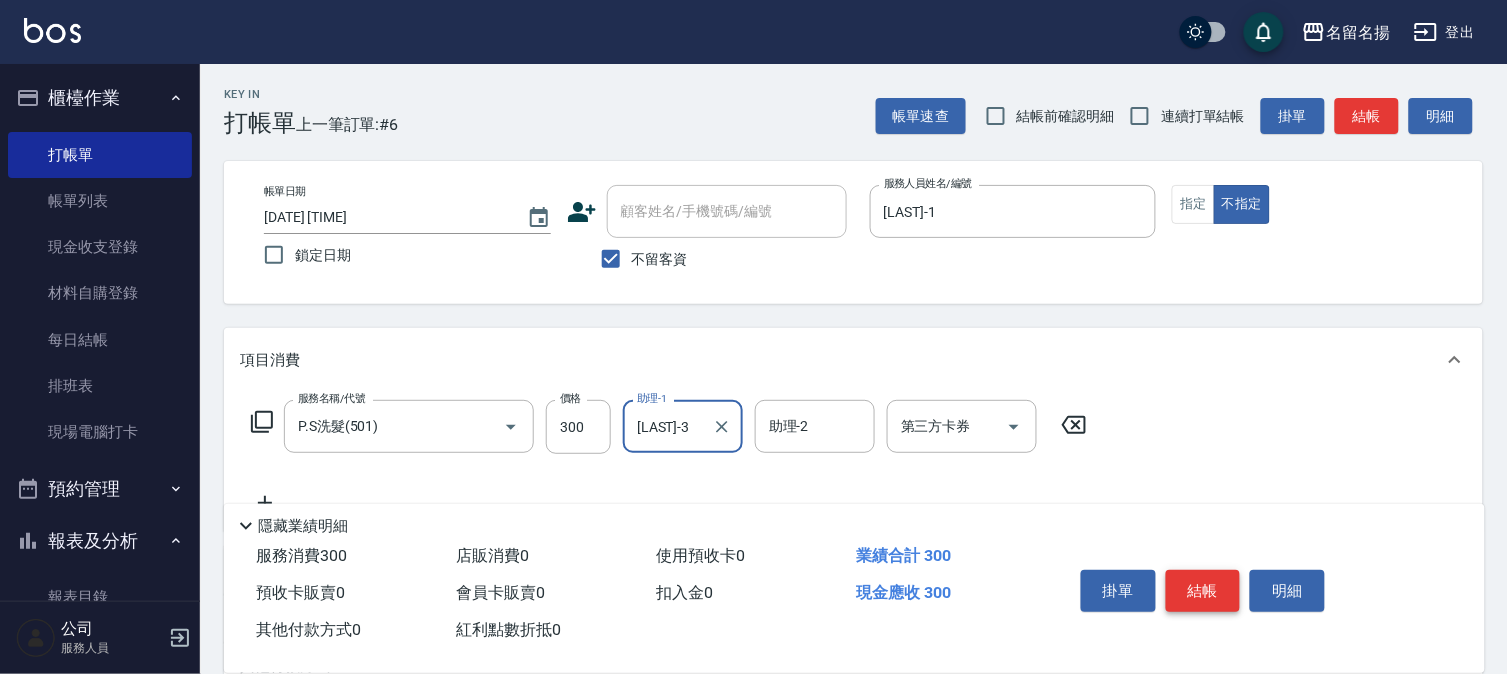 click on "結帳" at bounding box center (1203, 591) 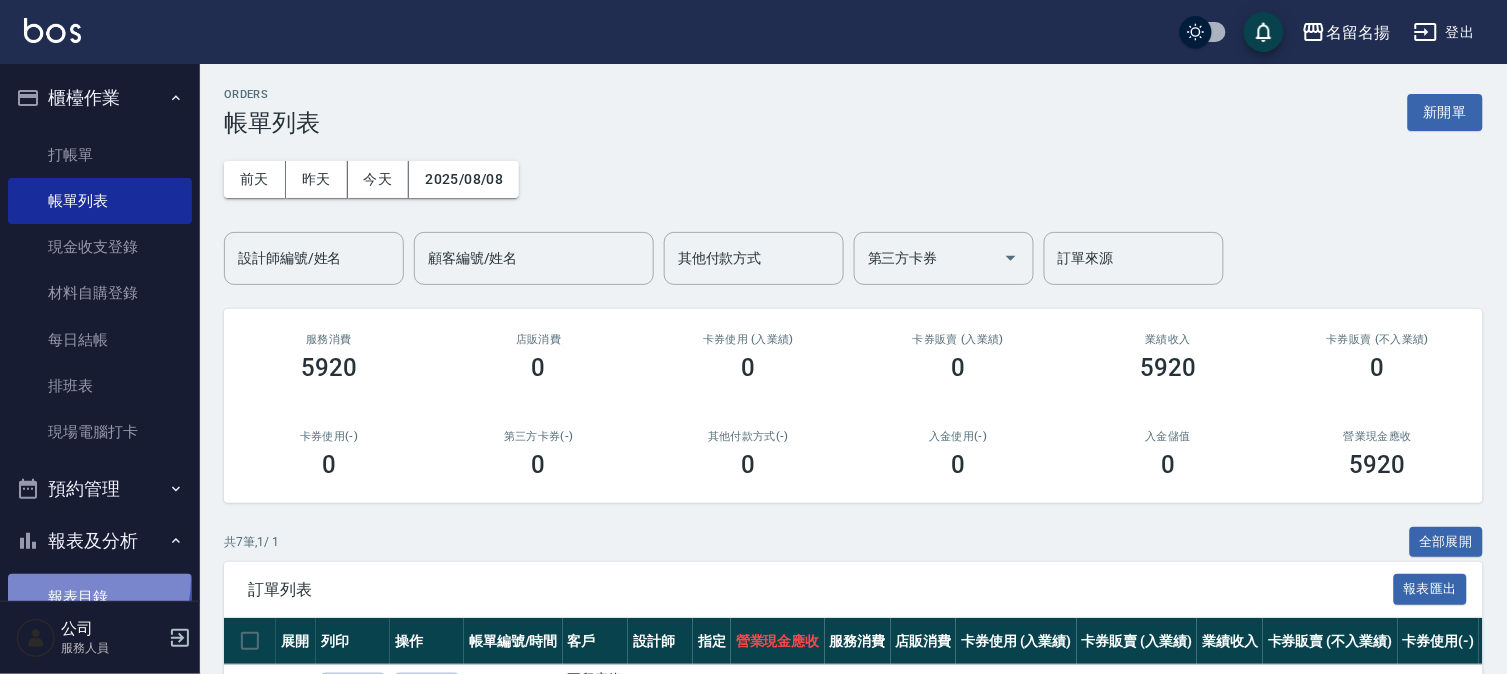click on "報表目錄" at bounding box center (100, 597) 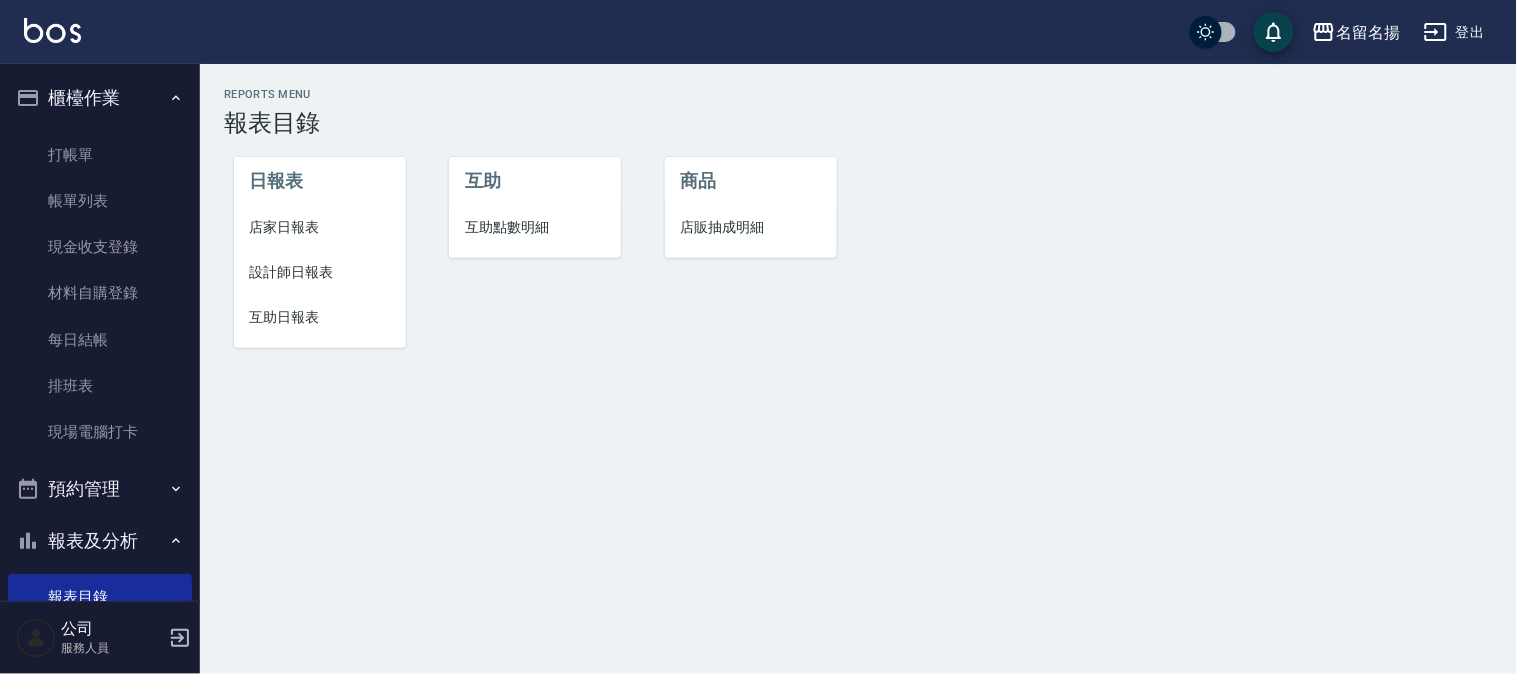 click on "設計師日報表" at bounding box center (320, 272) 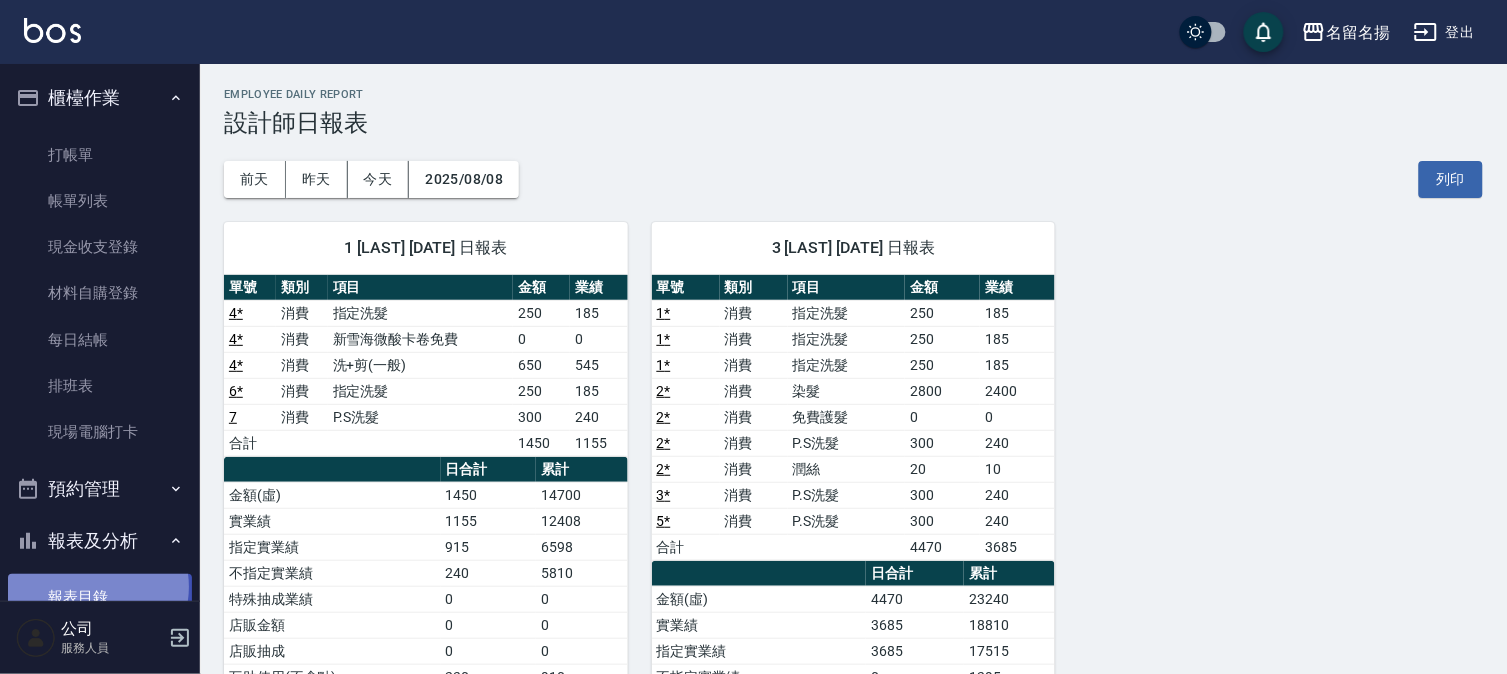 click on "報表目錄" at bounding box center (100, 597) 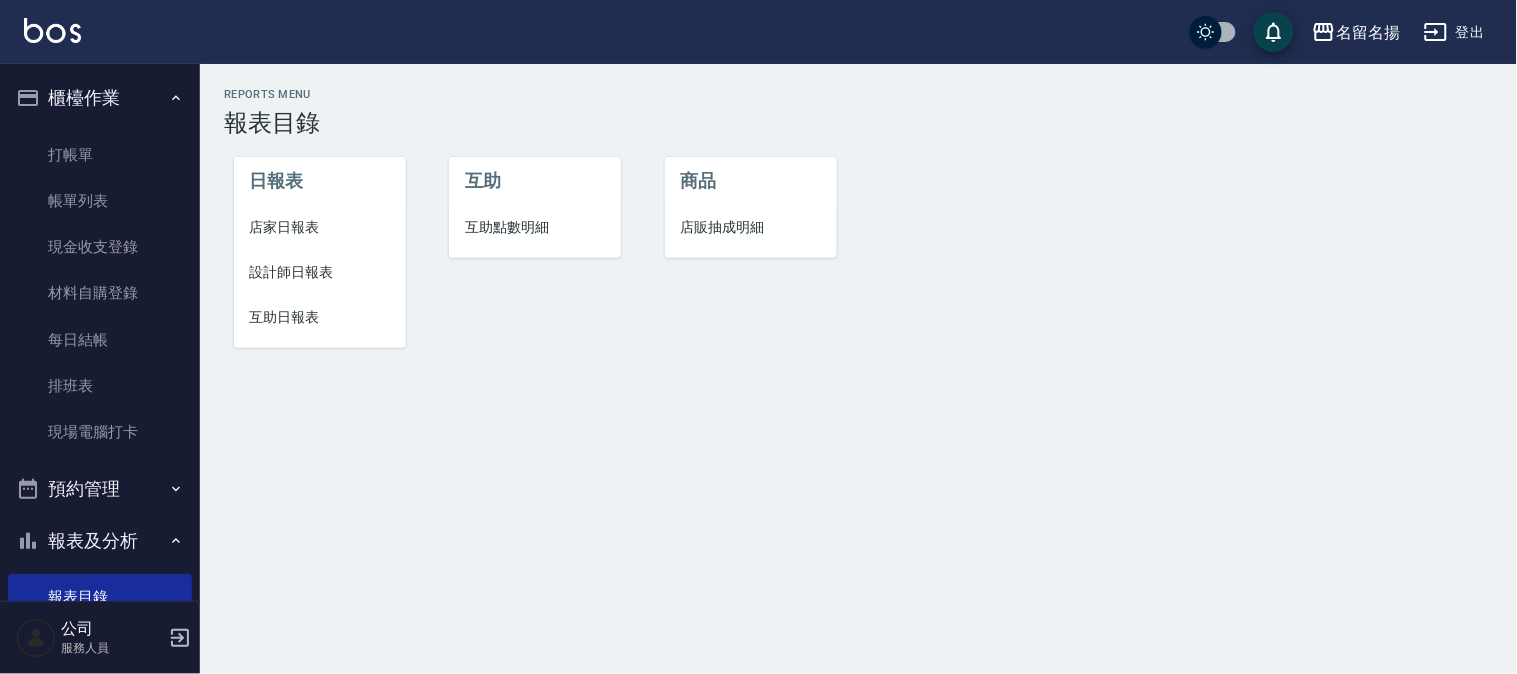 click on "互助日報表" at bounding box center (320, 317) 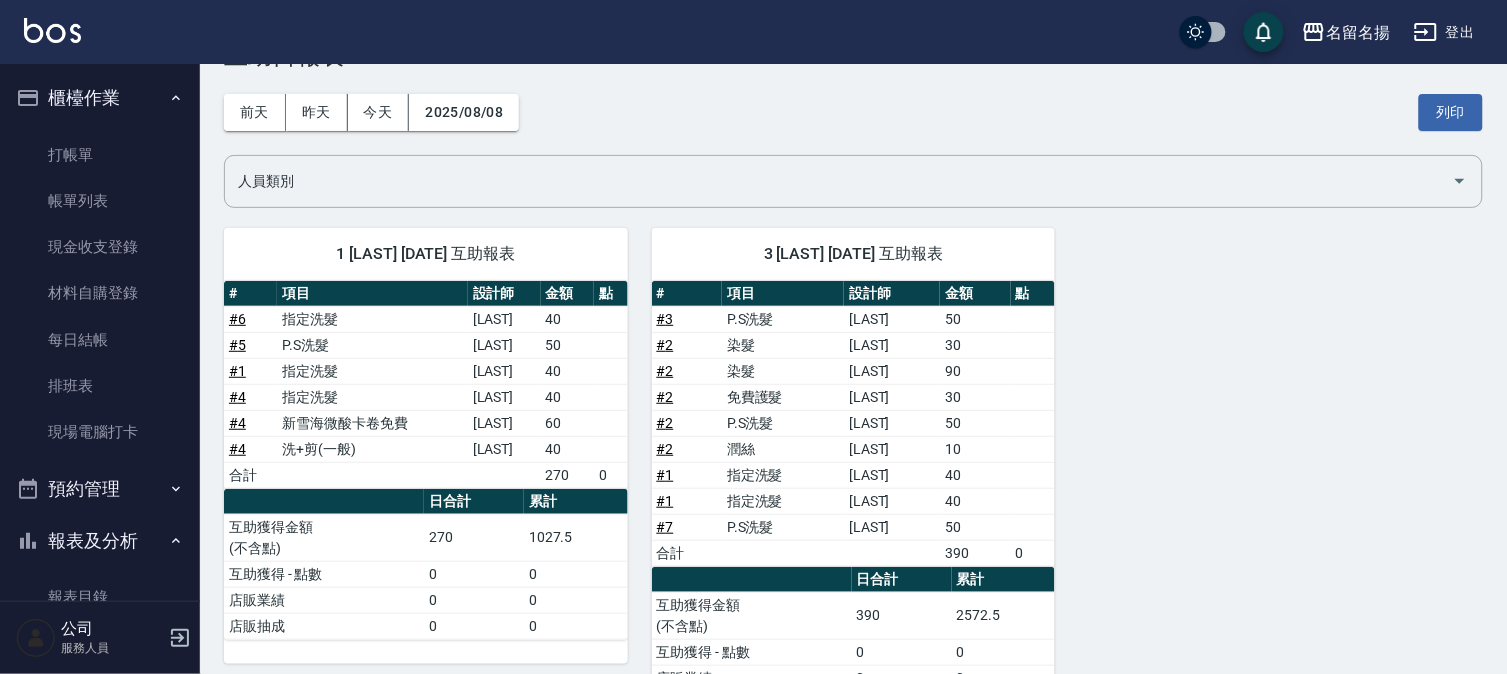 scroll, scrollTop: 0, scrollLeft: 0, axis: both 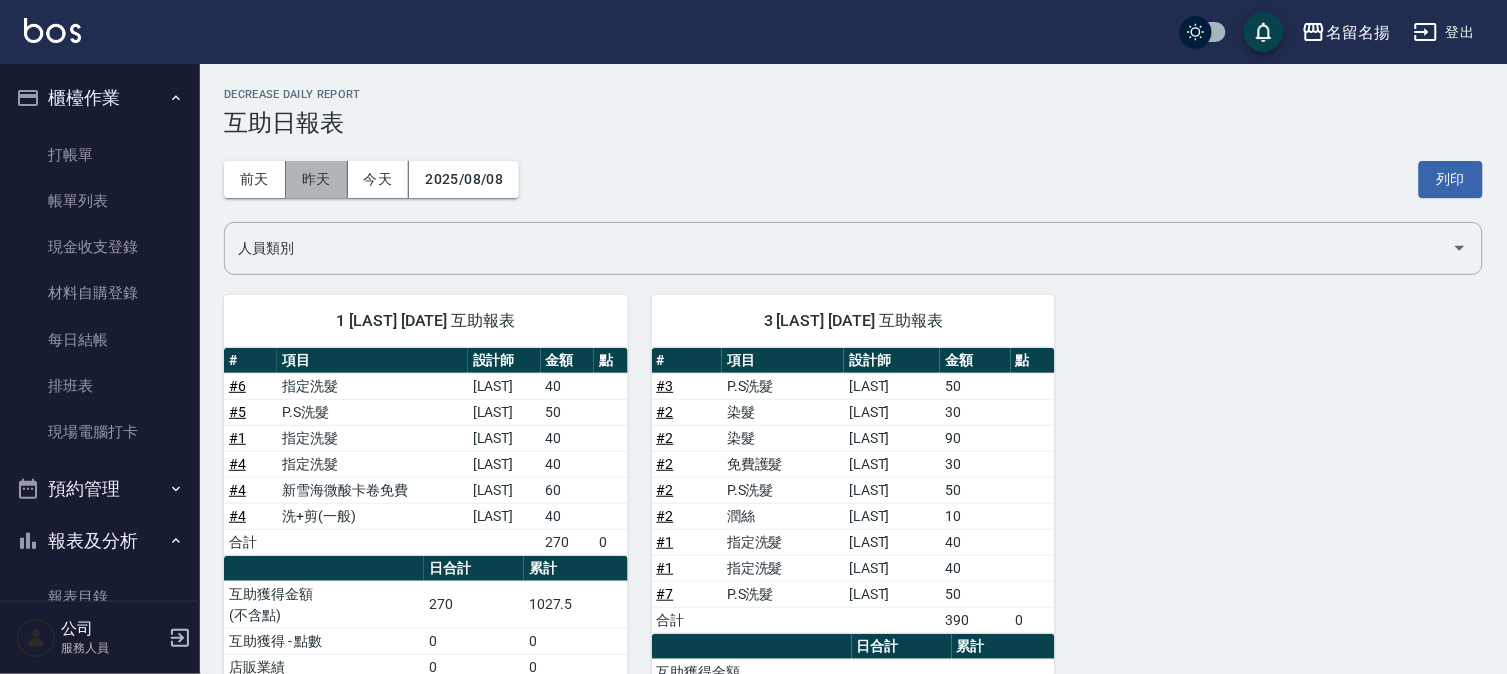 click on "昨天" at bounding box center (317, 179) 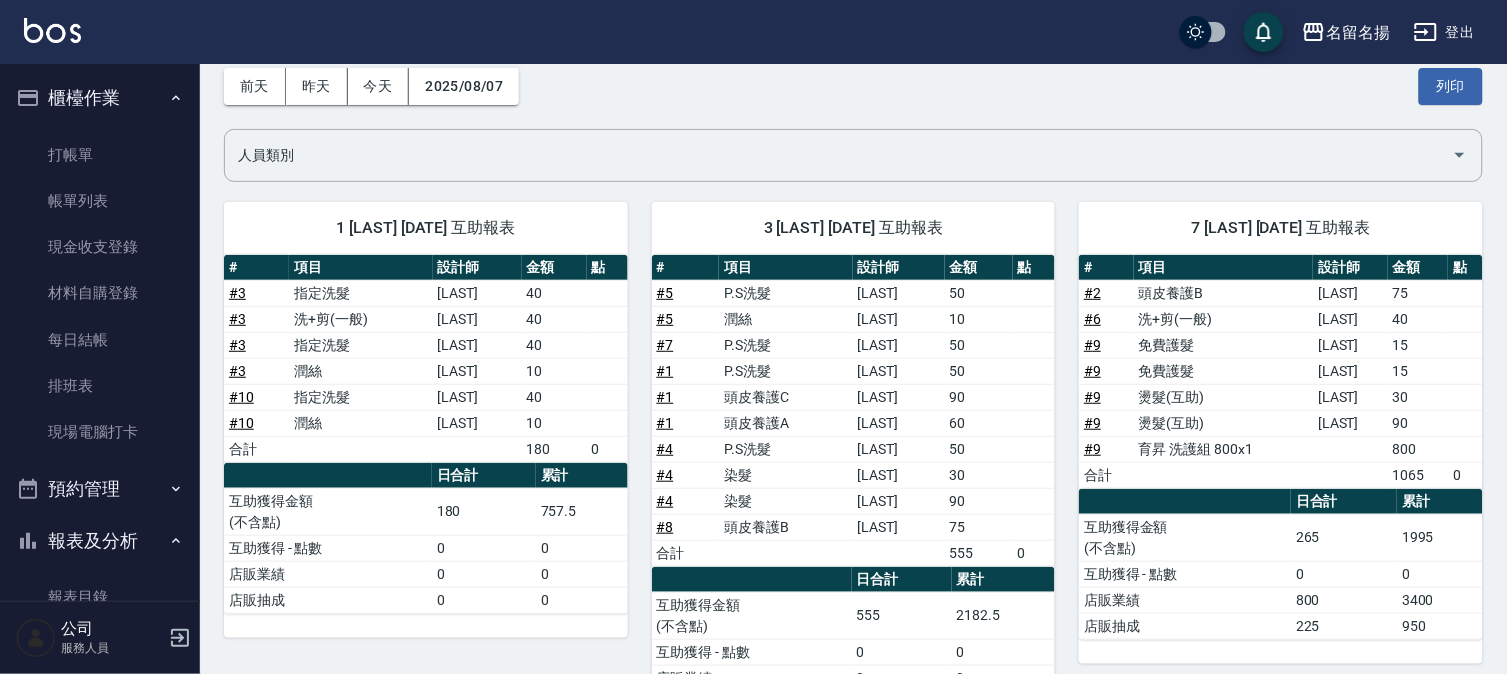 scroll, scrollTop: 185, scrollLeft: 0, axis: vertical 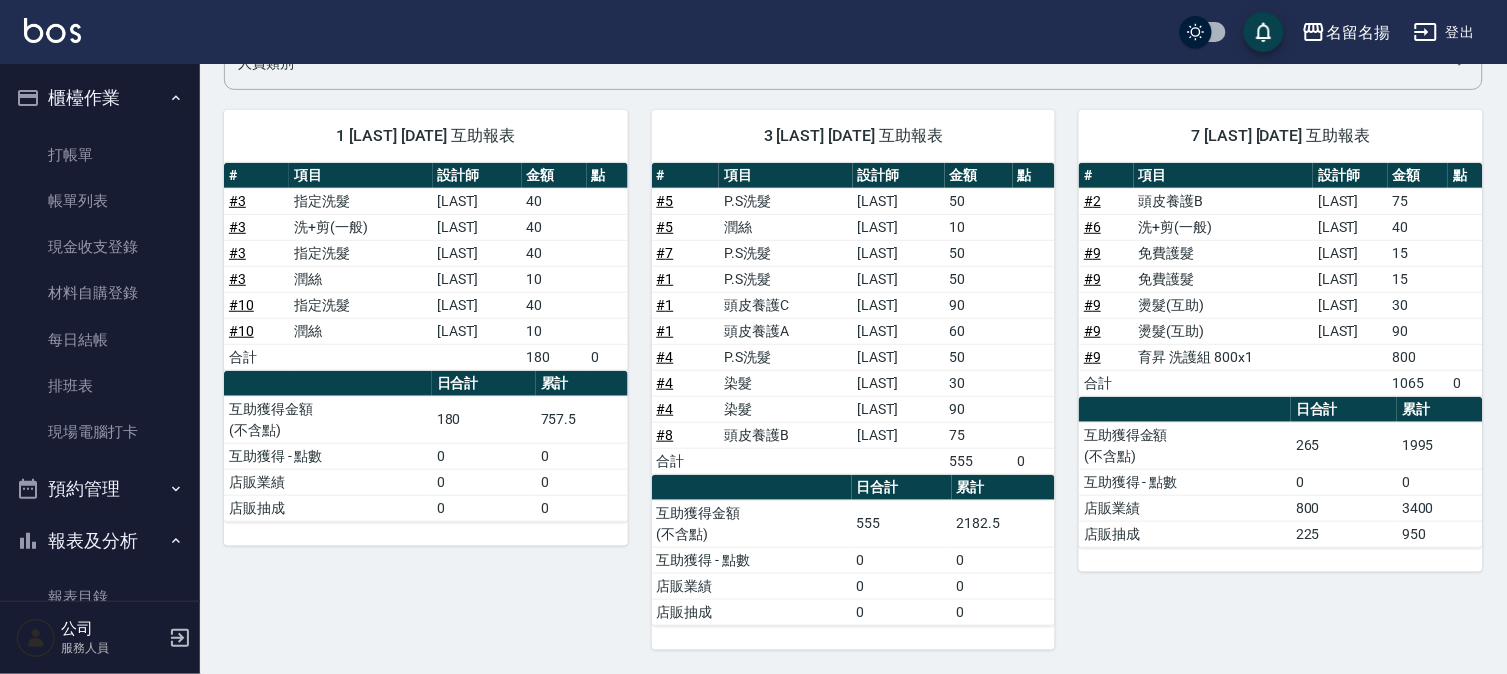 drag, startPoint x: 86, startPoint y: 593, endPoint x: 86, endPoint y: 566, distance: 27 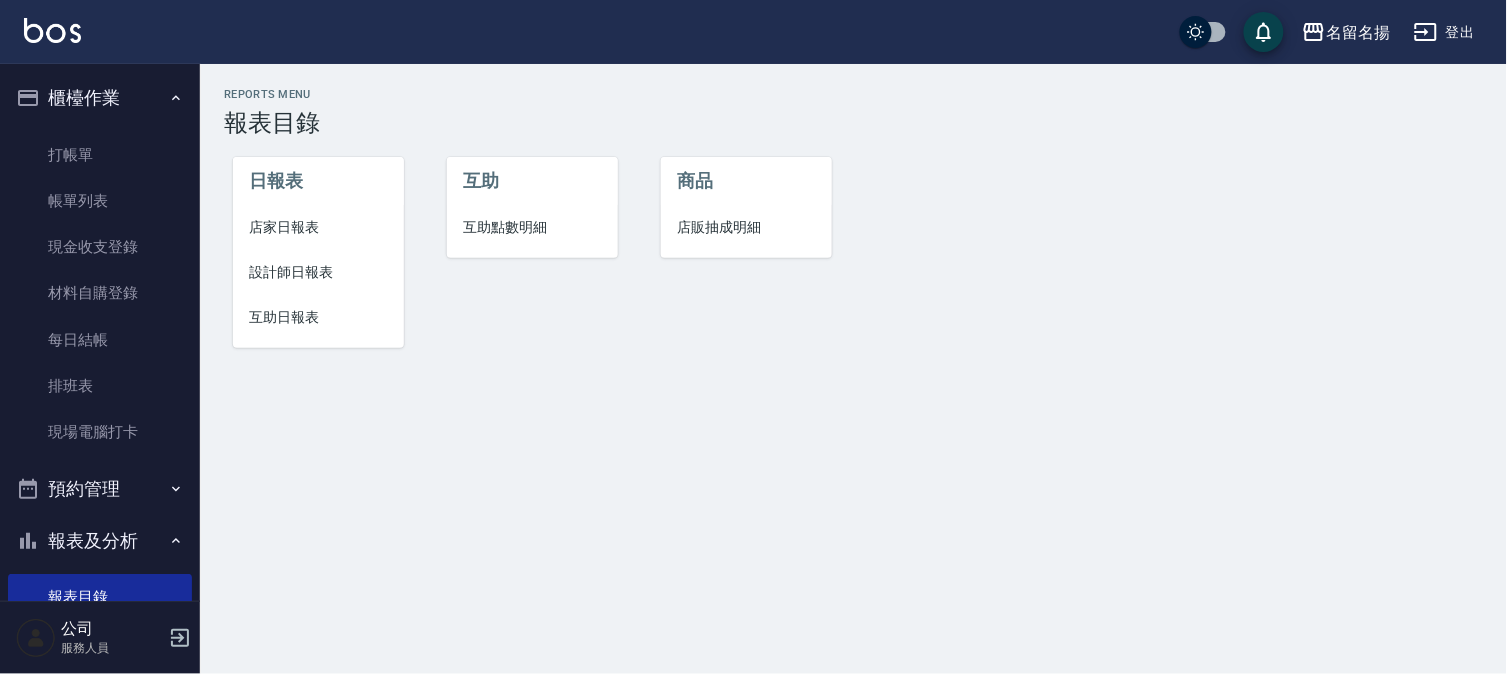 scroll, scrollTop: 0, scrollLeft: 0, axis: both 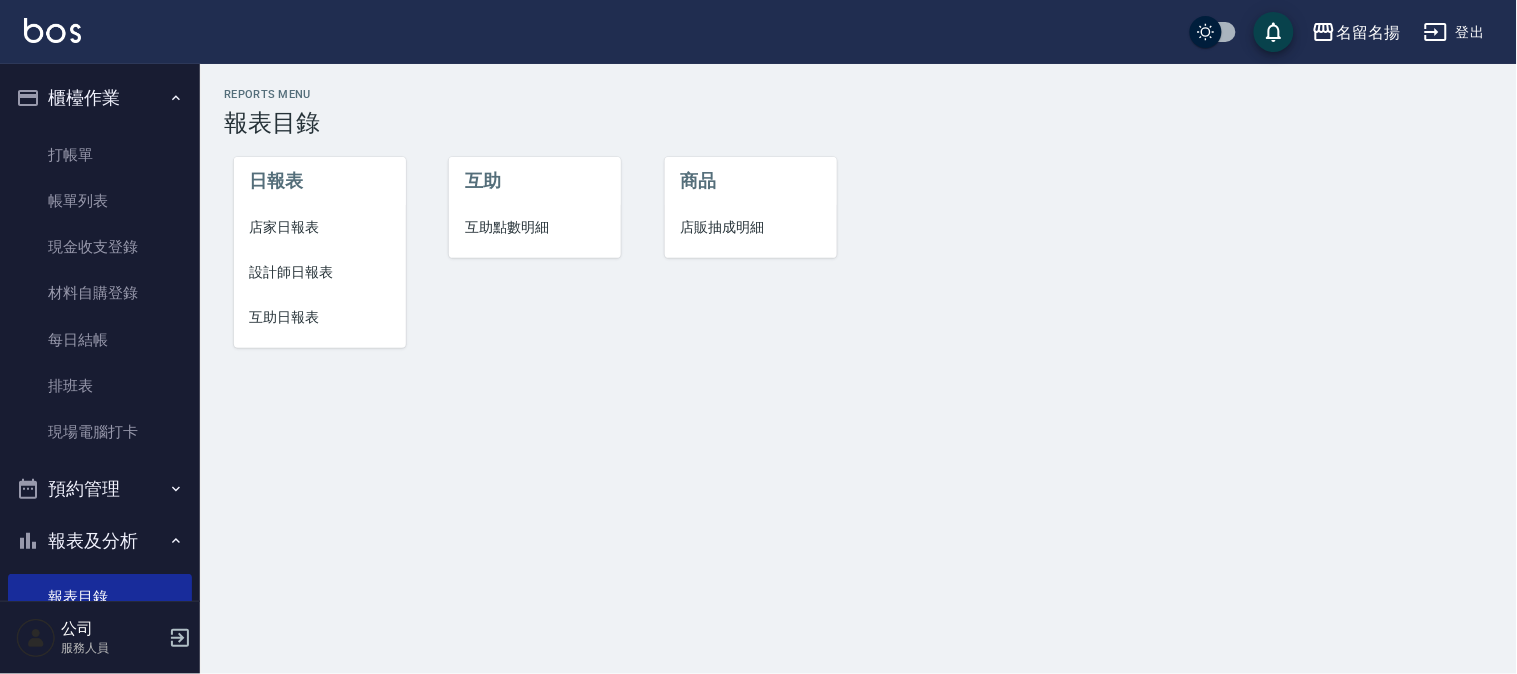 click on "設計師日報表" at bounding box center (320, 272) 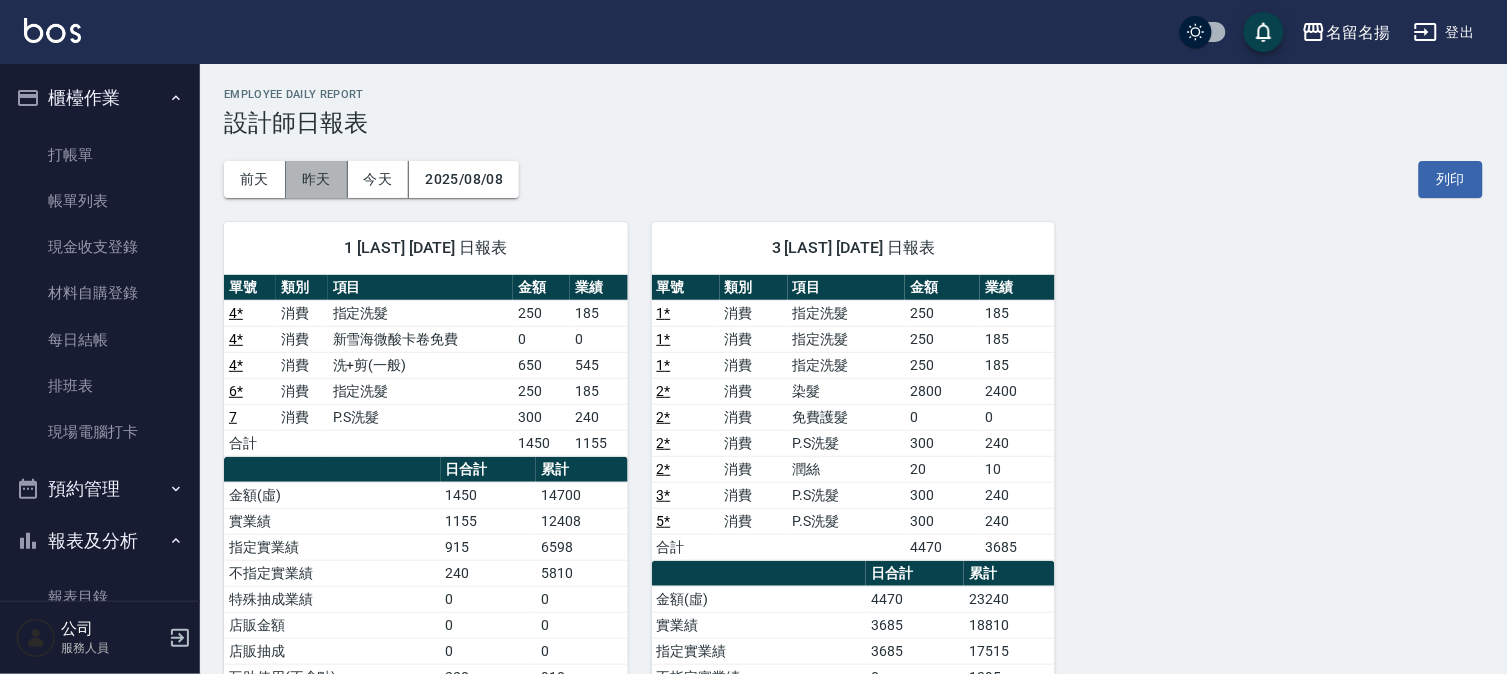 click on "昨天" at bounding box center [317, 179] 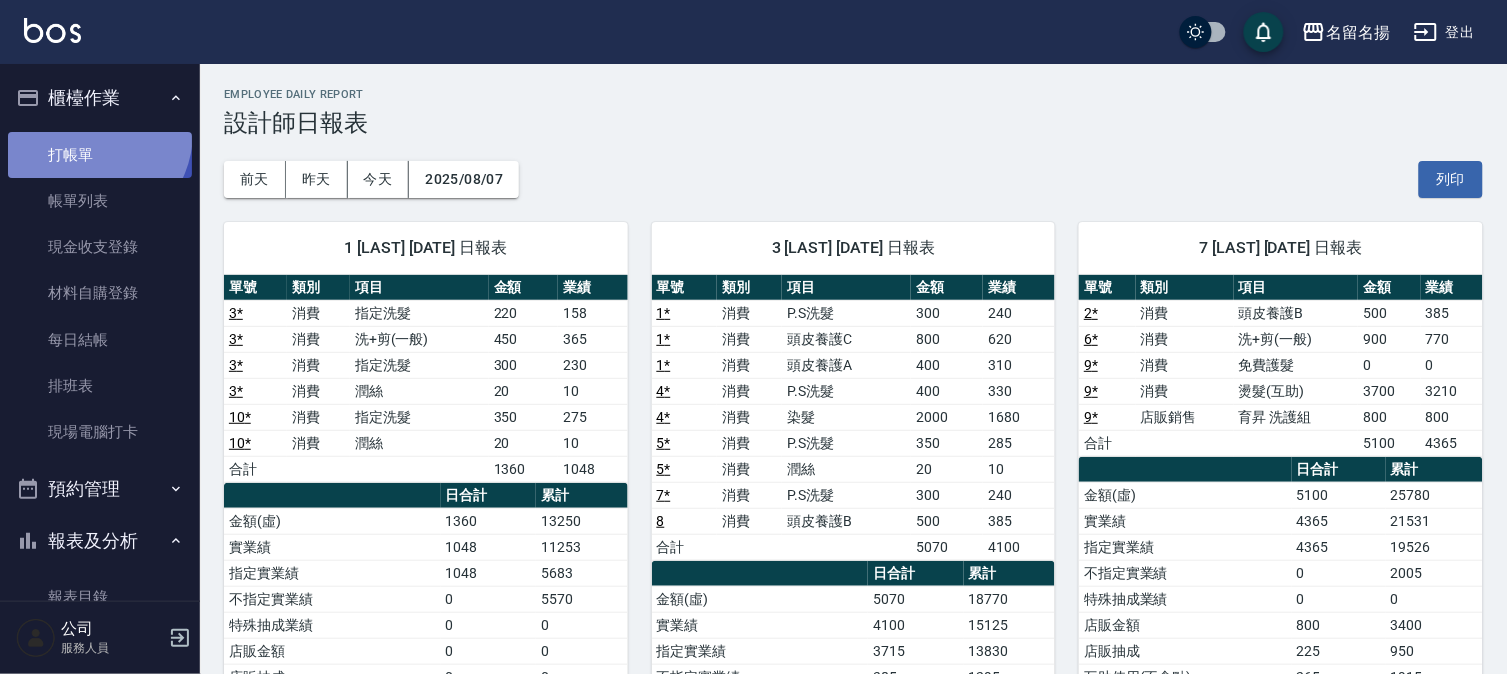 click on "打帳單" at bounding box center [100, 155] 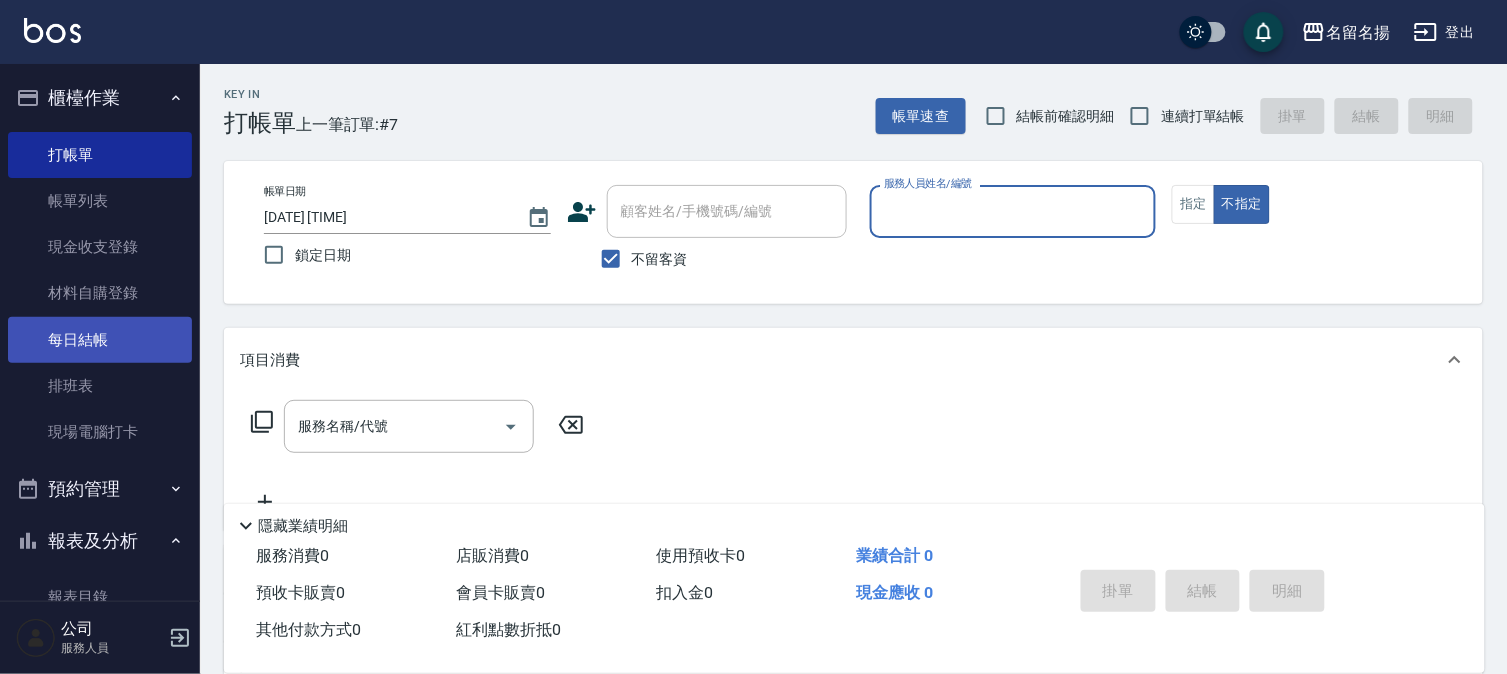 click on "每日結帳" at bounding box center (100, 340) 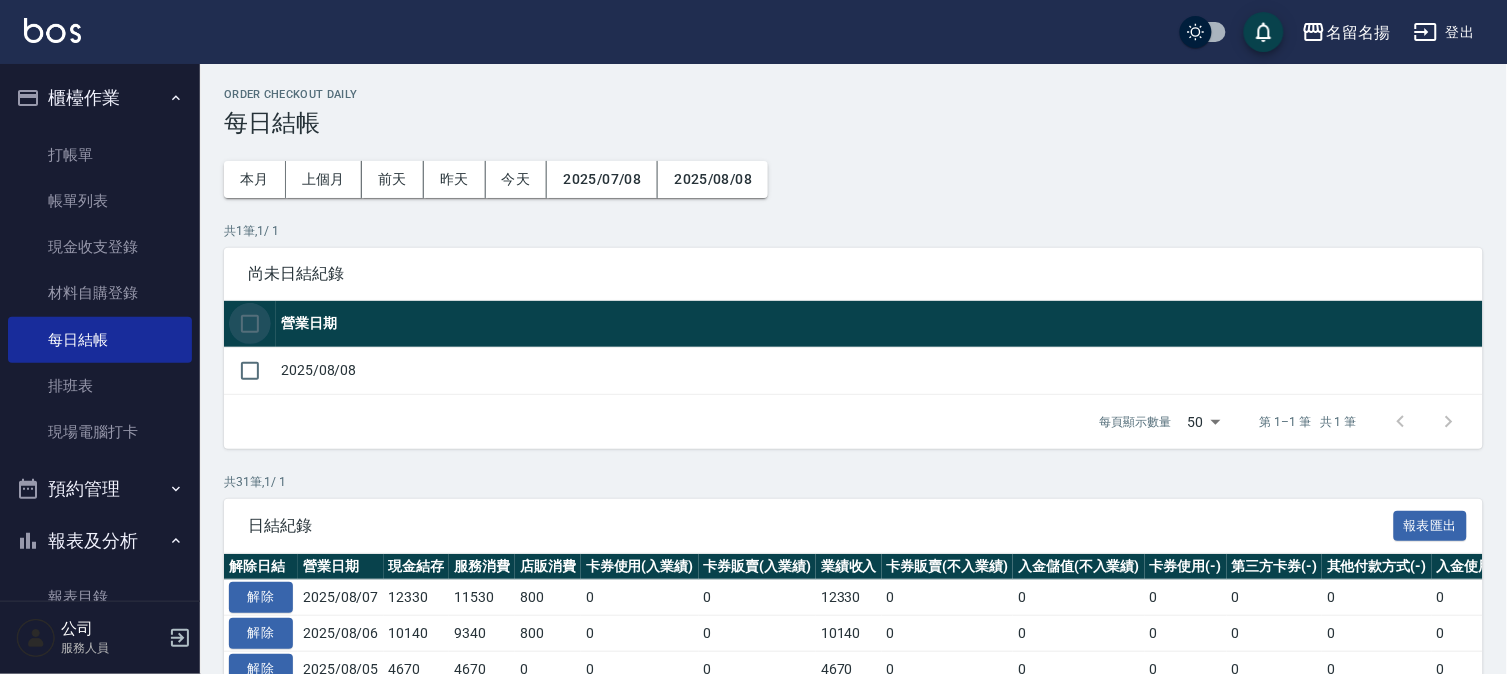 click at bounding box center (250, 324) 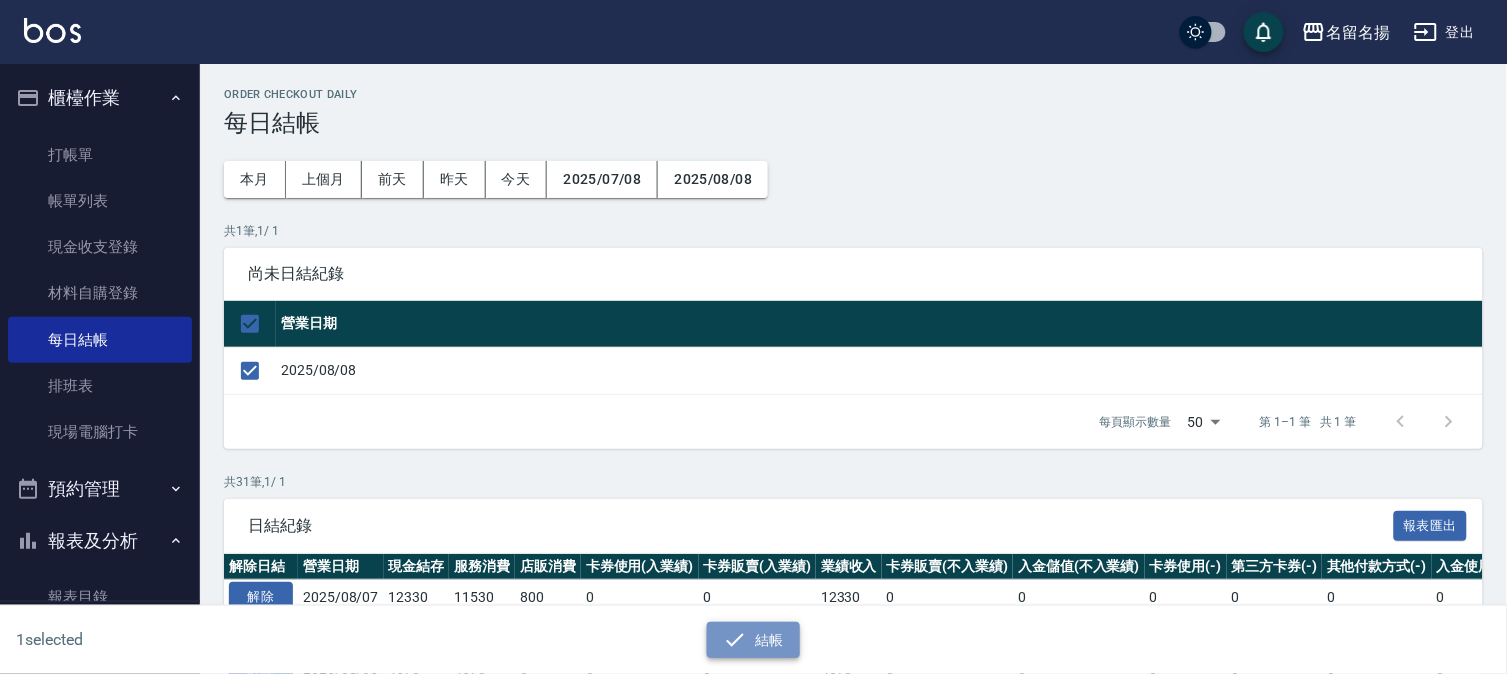 click on "結帳" at bounding box center [753, 640] 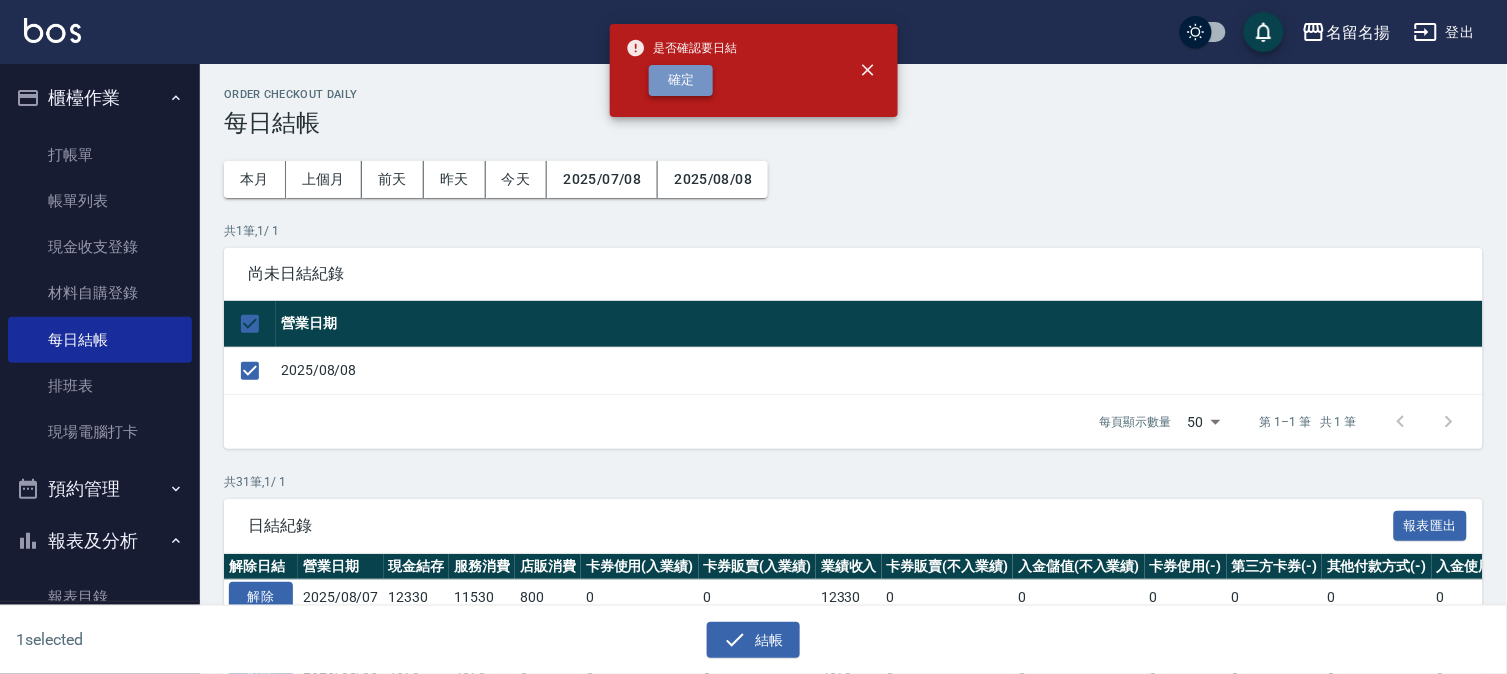 click on "確定" at bounding box center [681, 80] 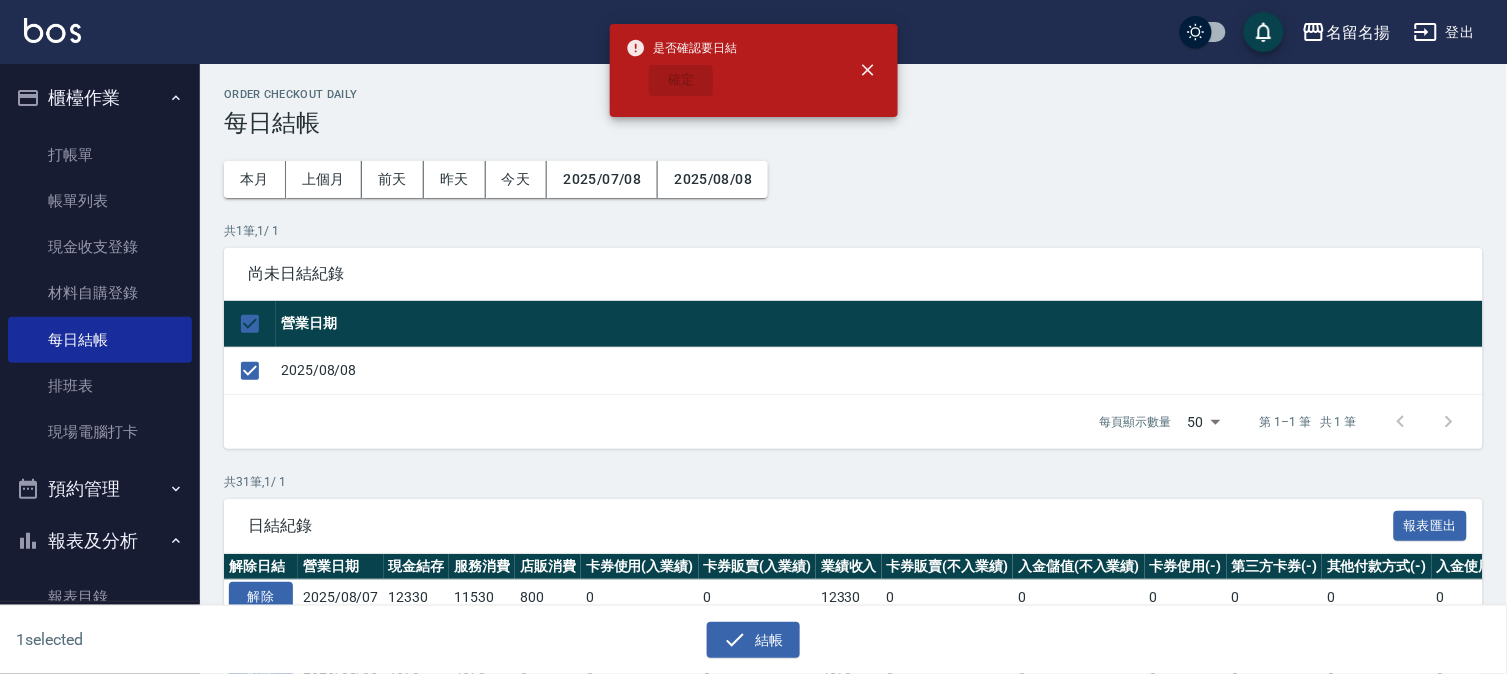 checkbox on "false" 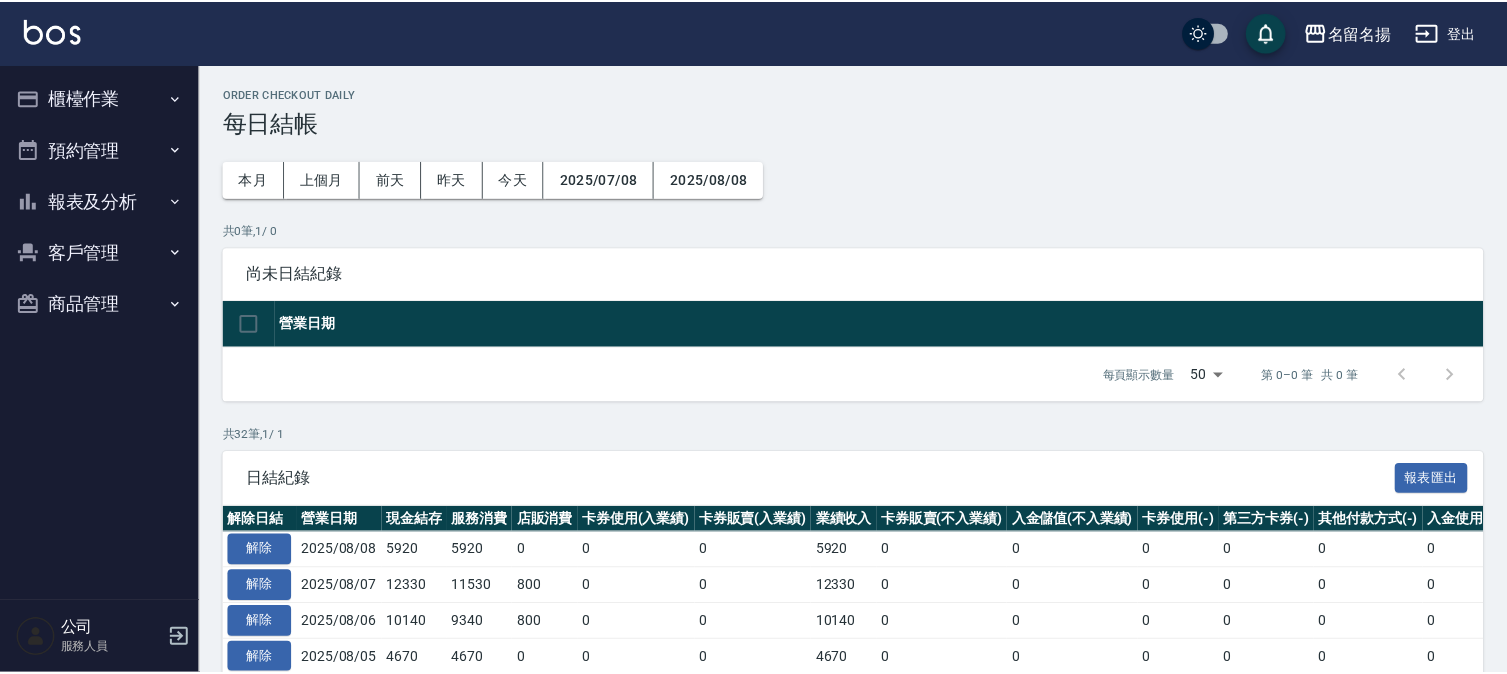 scroll, scrollTop: 0, scrollLeft: 0, axis: both 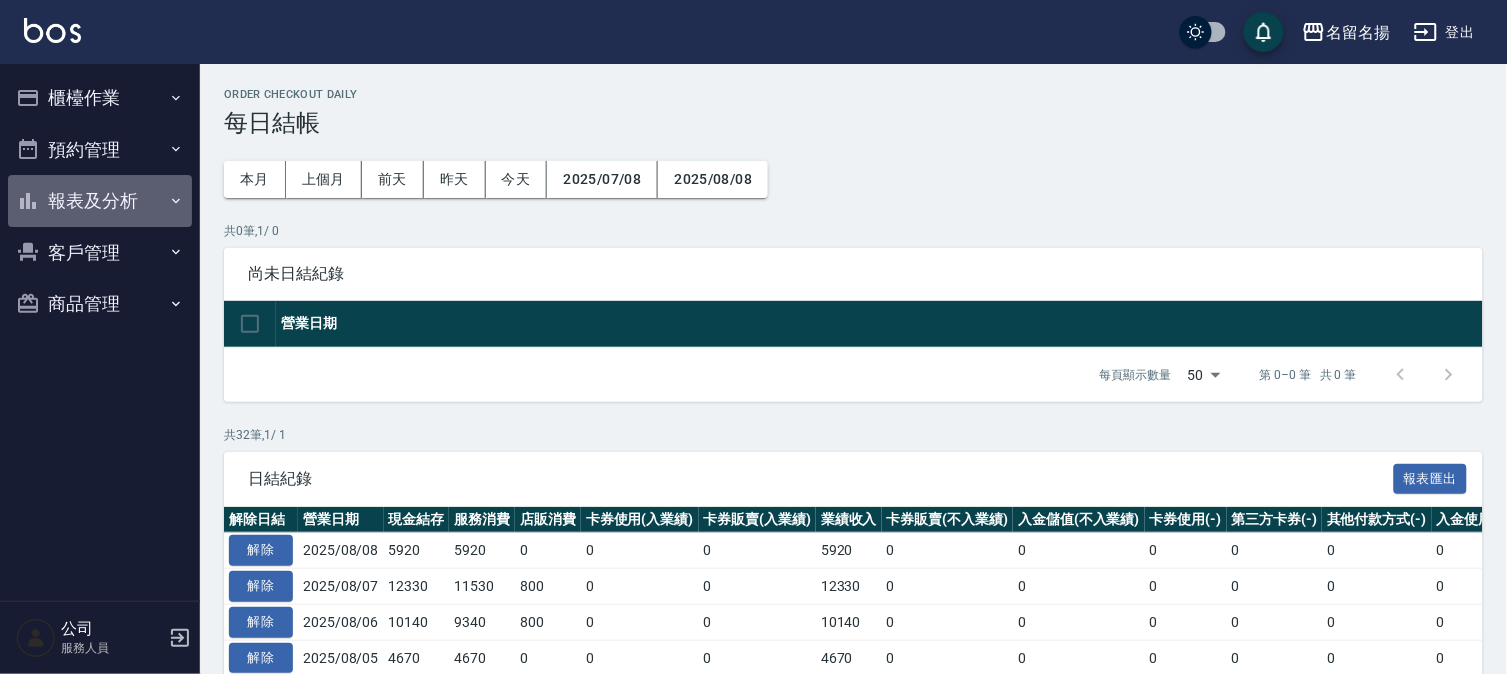click on "報表及分析" at bounding box center [100, 201] 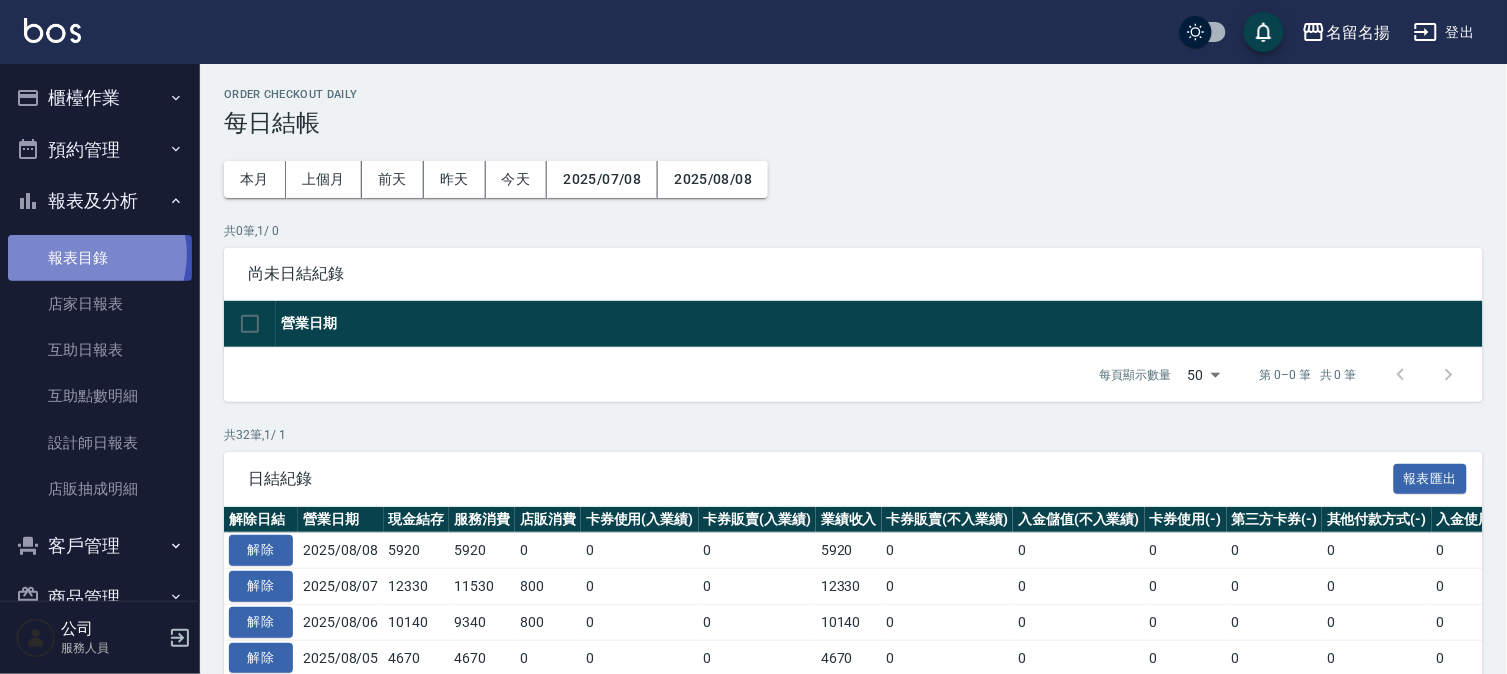 click on "報表目錄" at bounding box center [100, 258] 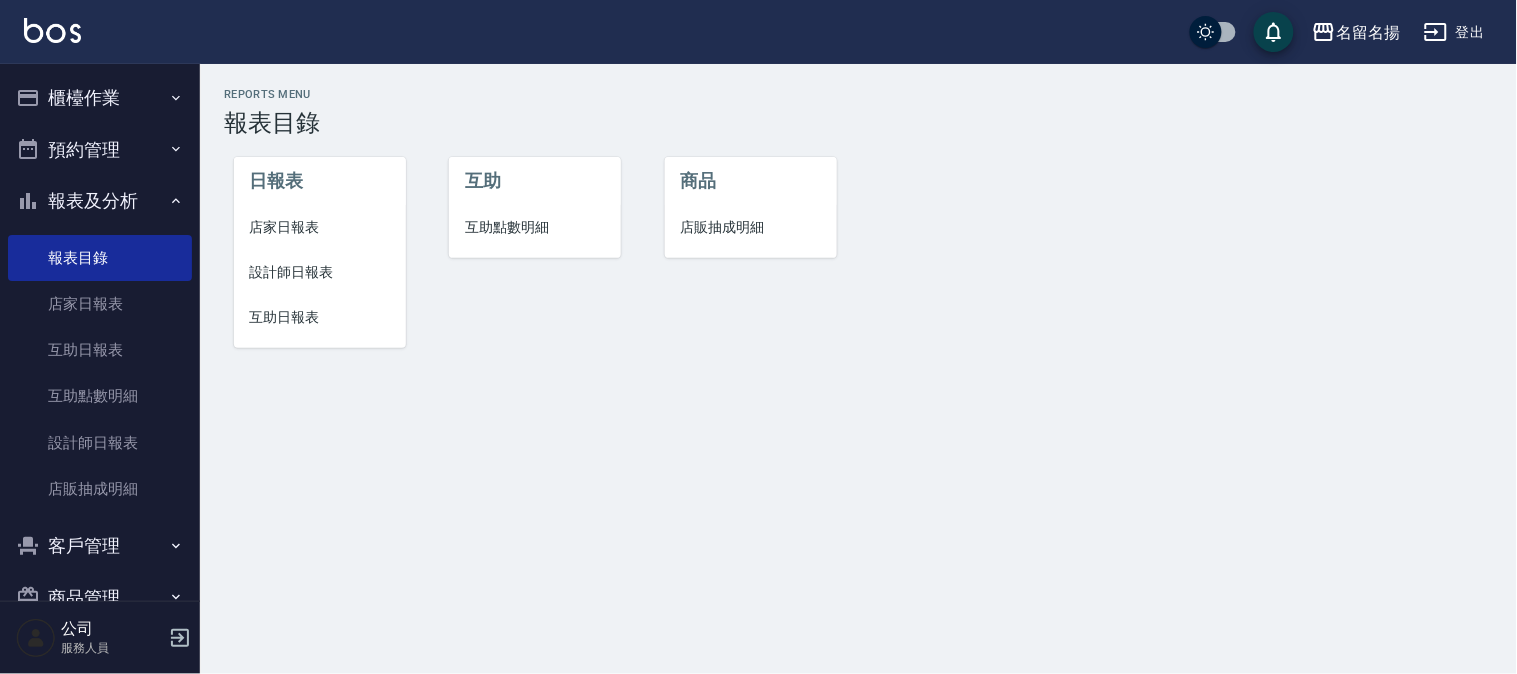 click on "店家日報表" at bounding box center (320, 227) 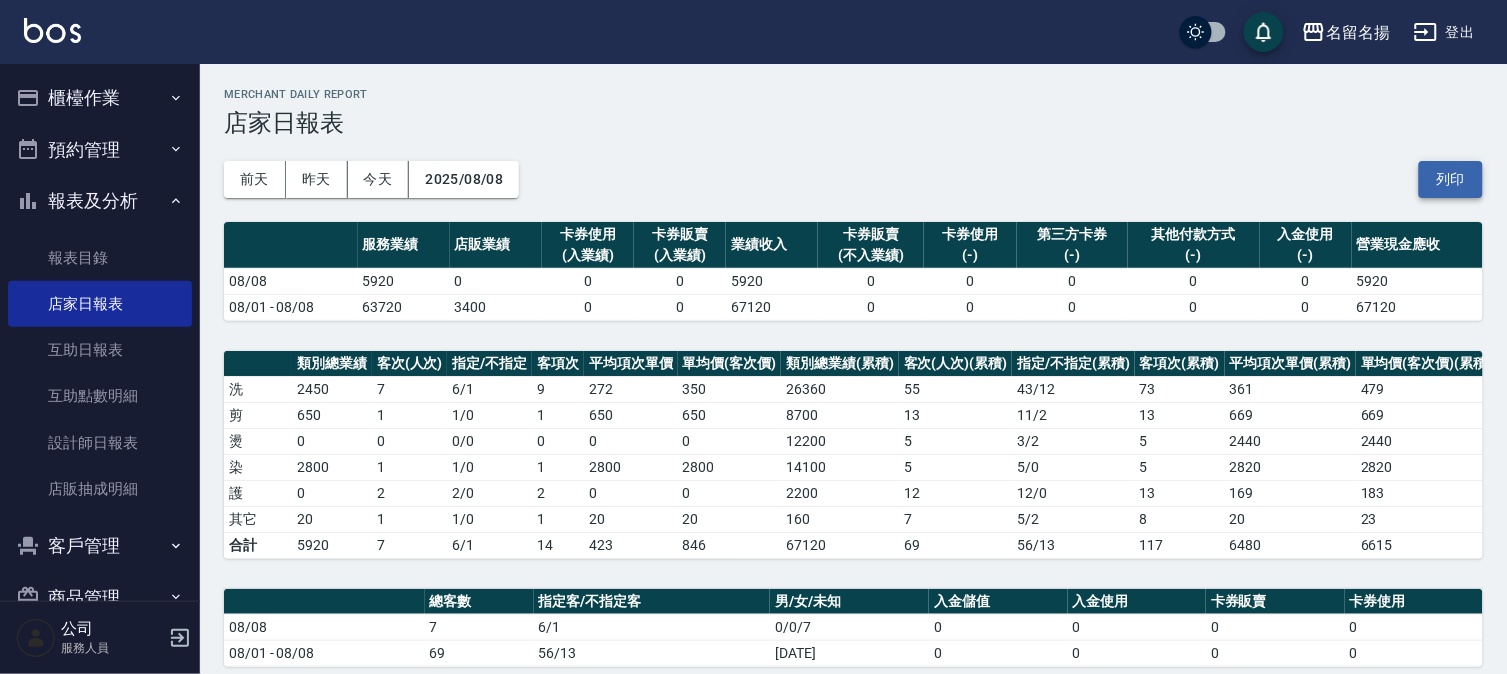 click on "列印" at bounding box center [1451, 179] 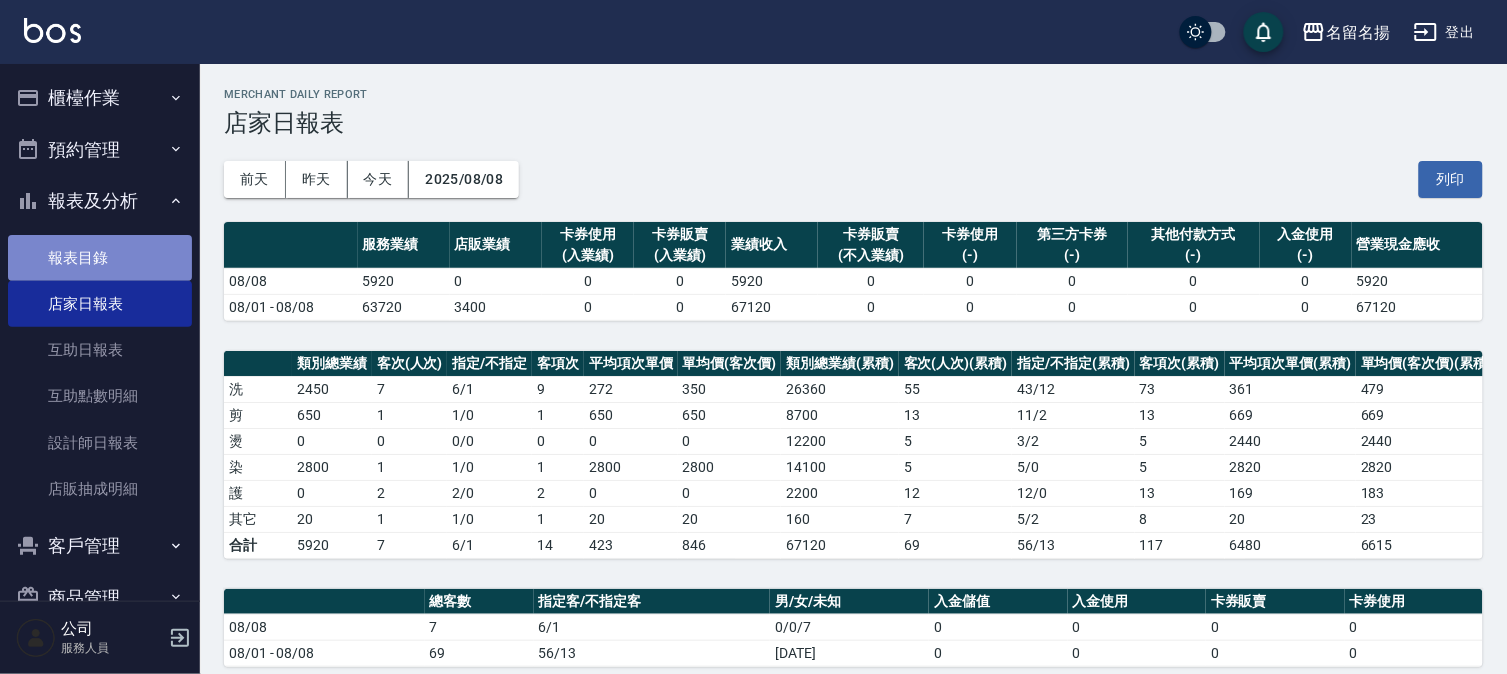 click on "報表目錄" at bounding box center (100, 258) 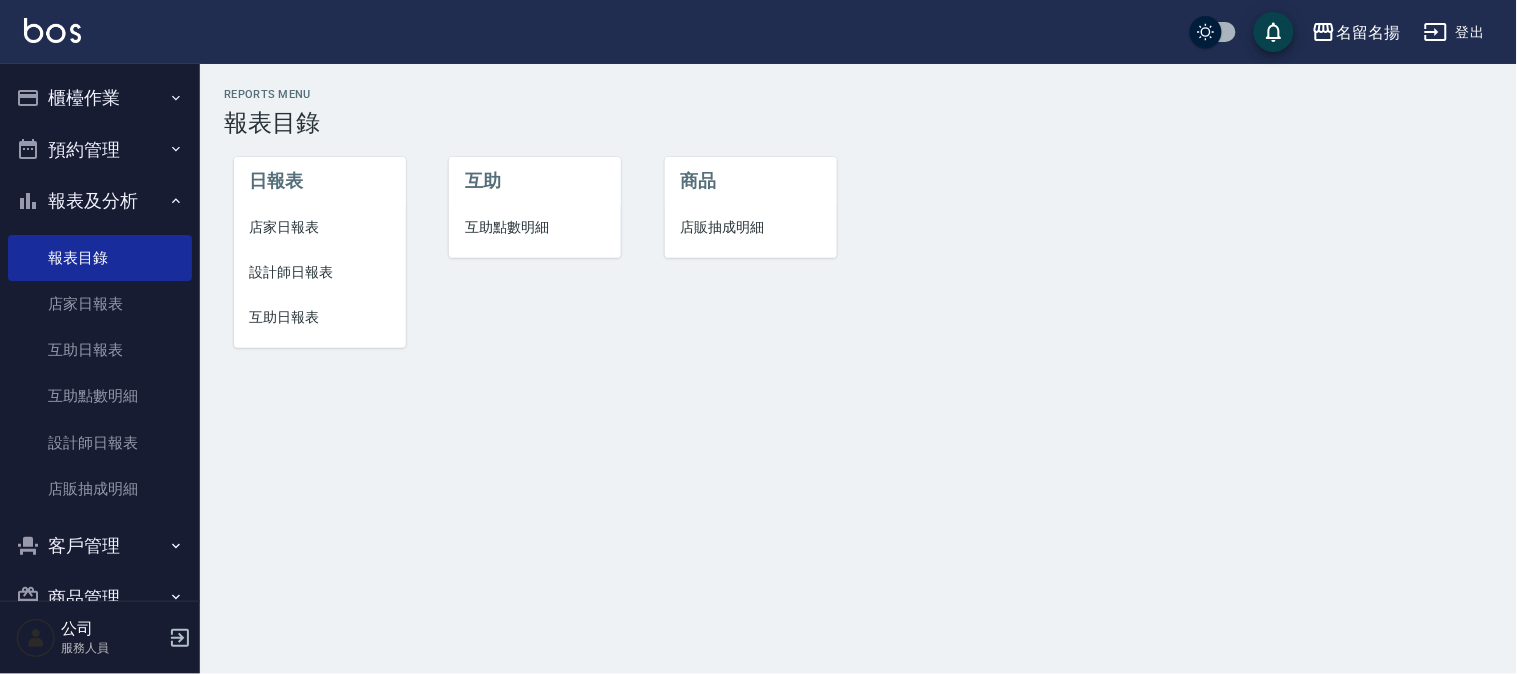 click on "設計師日報表" at bounding box center (320, 272) 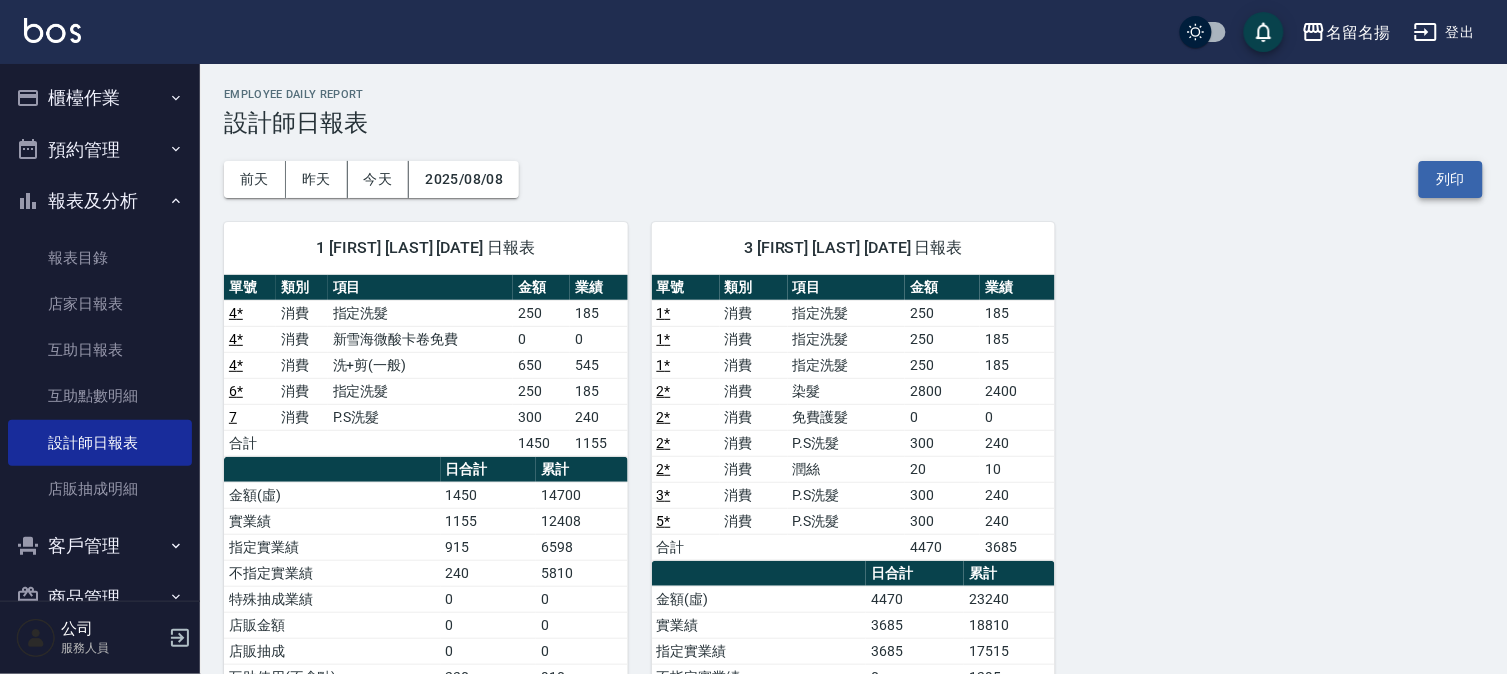 click on "列印" at bounding box center [1451, 179] 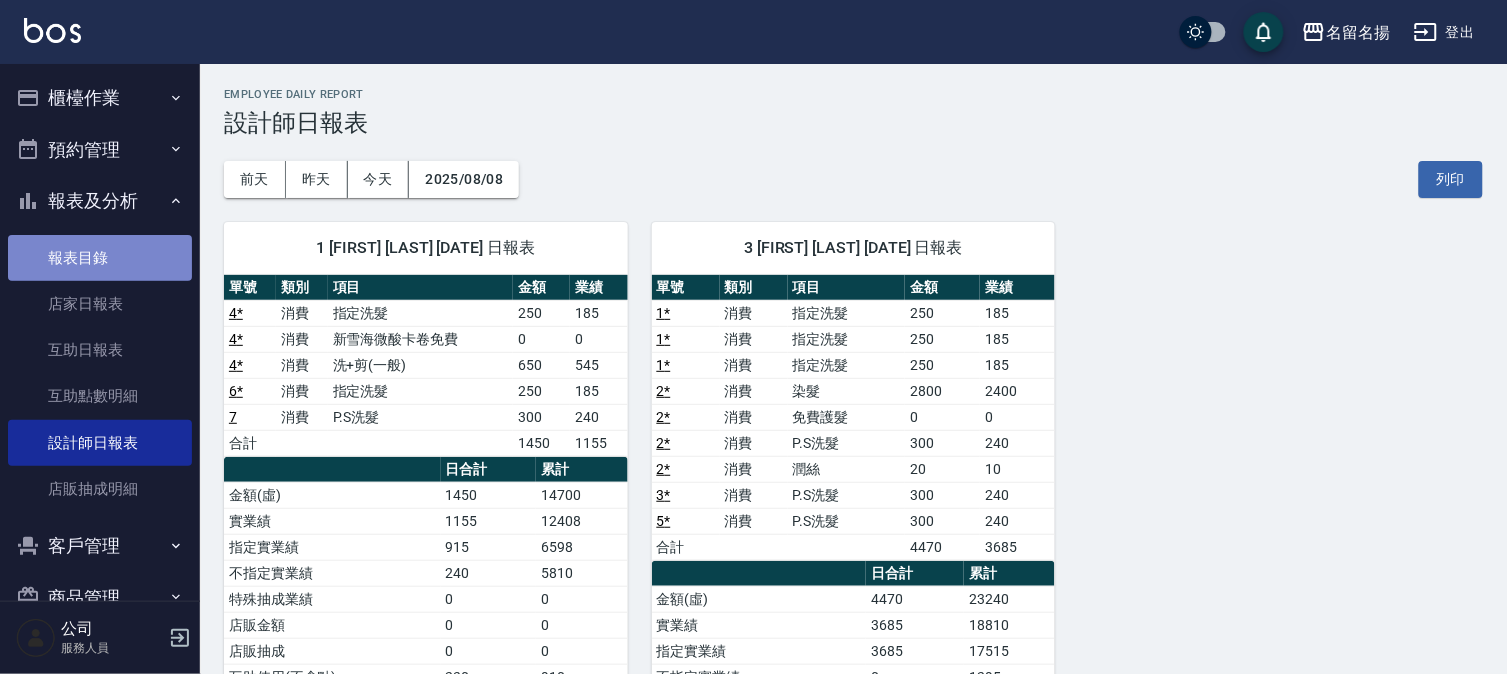click on "報表目錄" at bounding box center [100, 258] 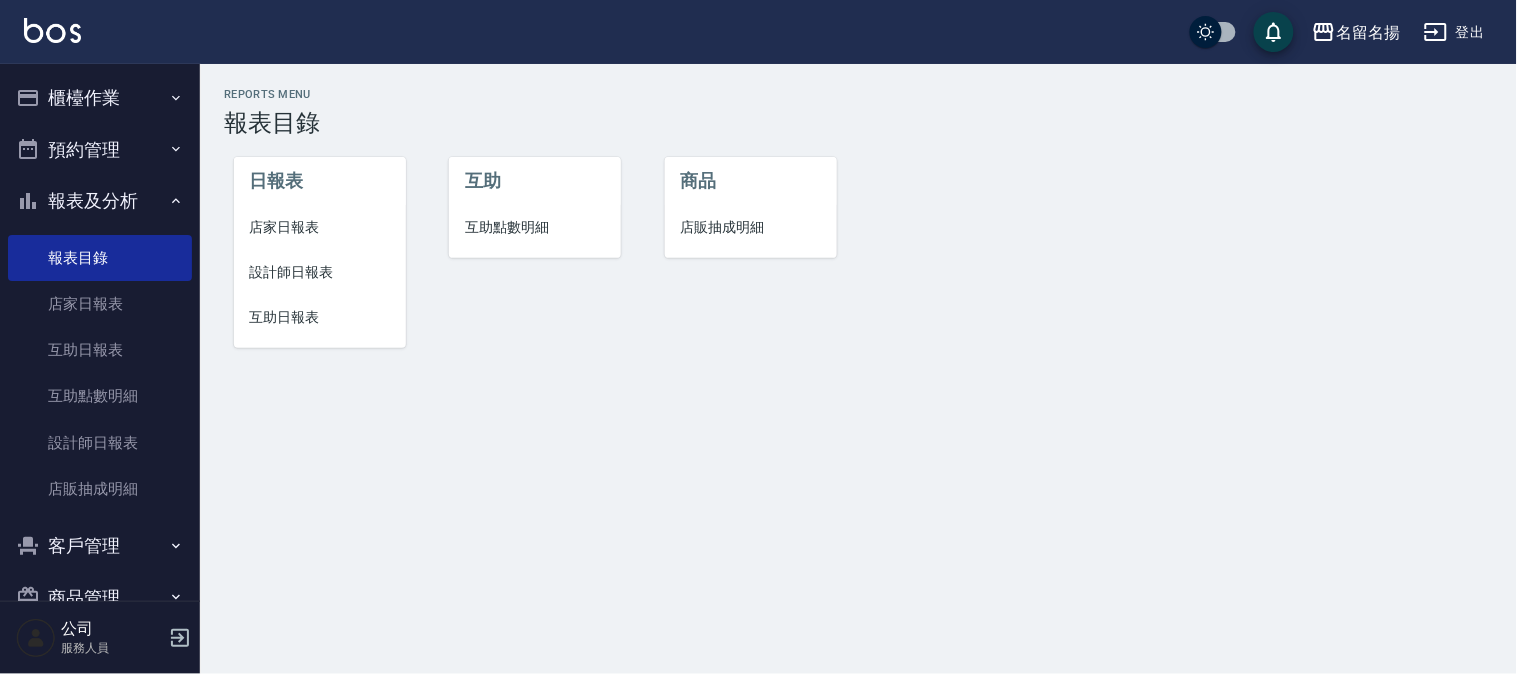 click on "互助日報表" at bounding box center (320, 317) 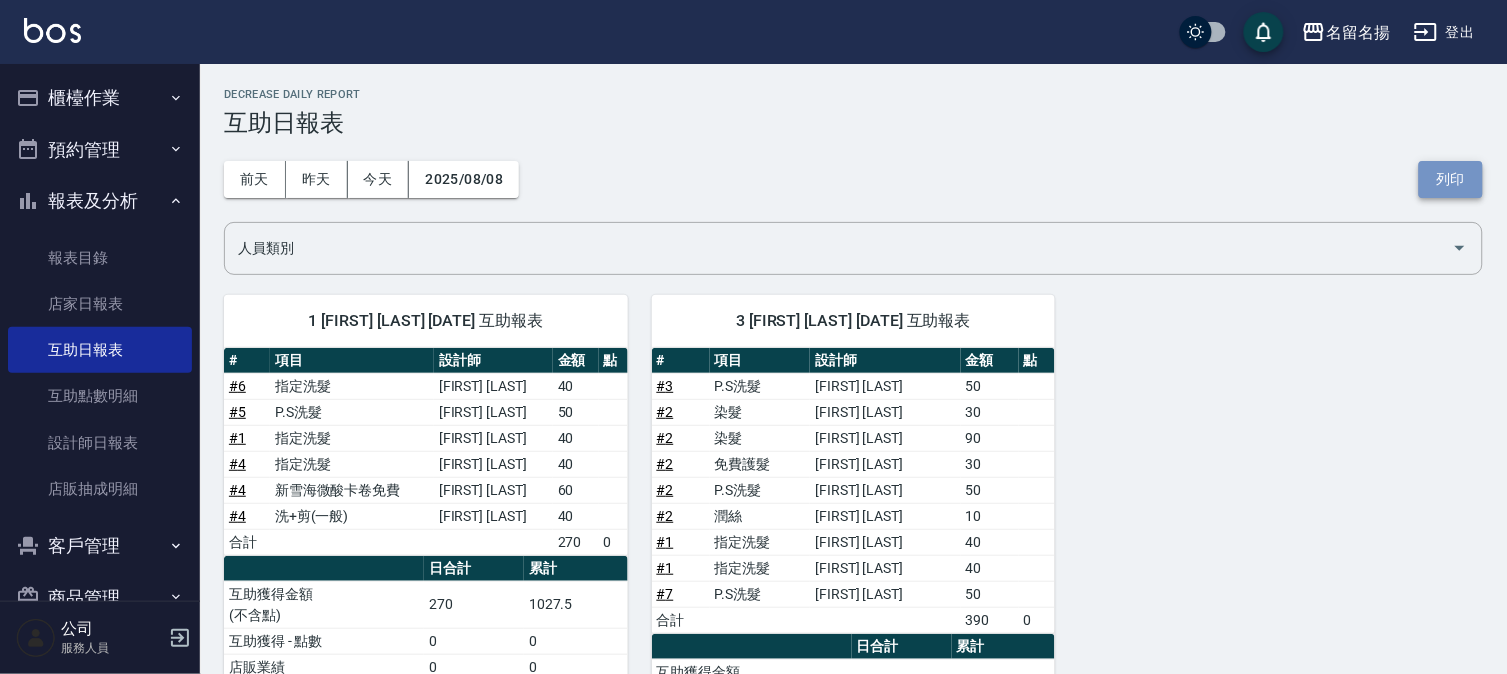click on "列印" at bounding box center [1451, 179] 